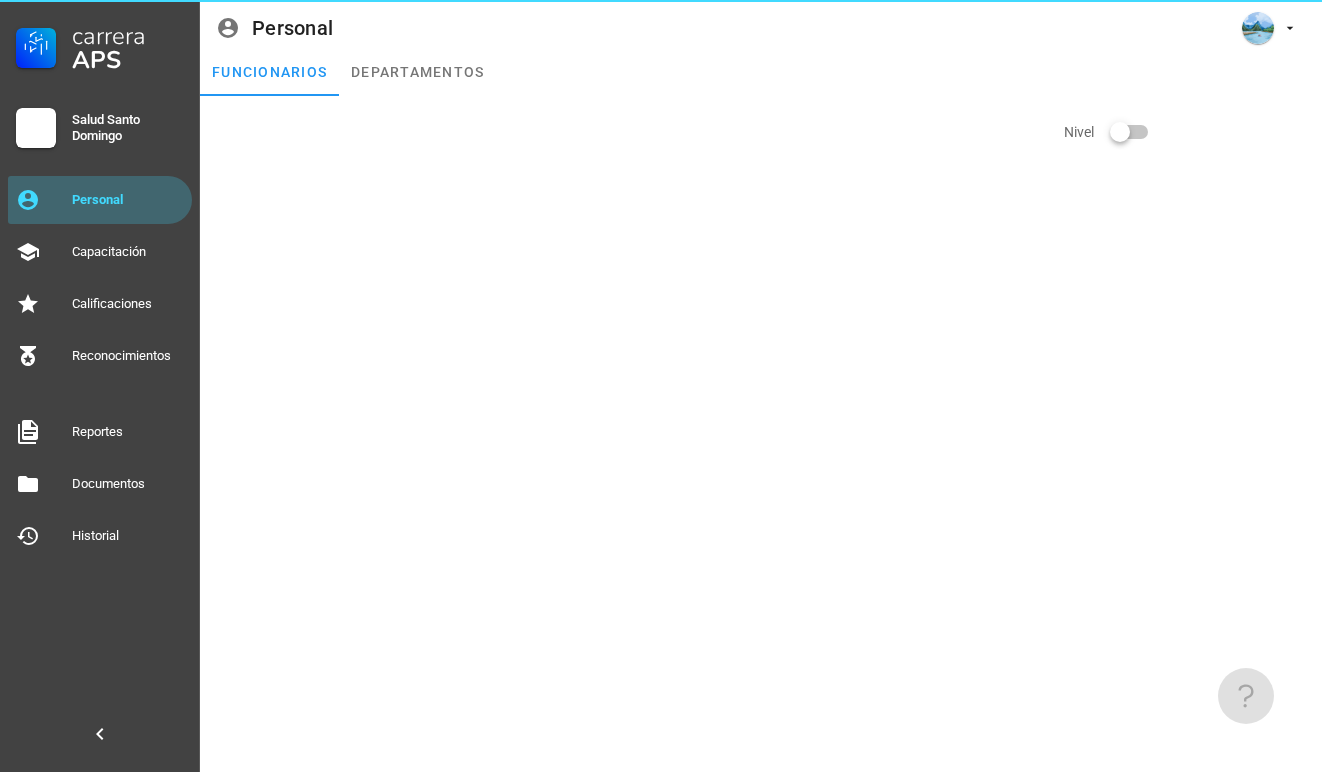 scroll, scrollTop: 0, scrollLeft: 0, axis: both 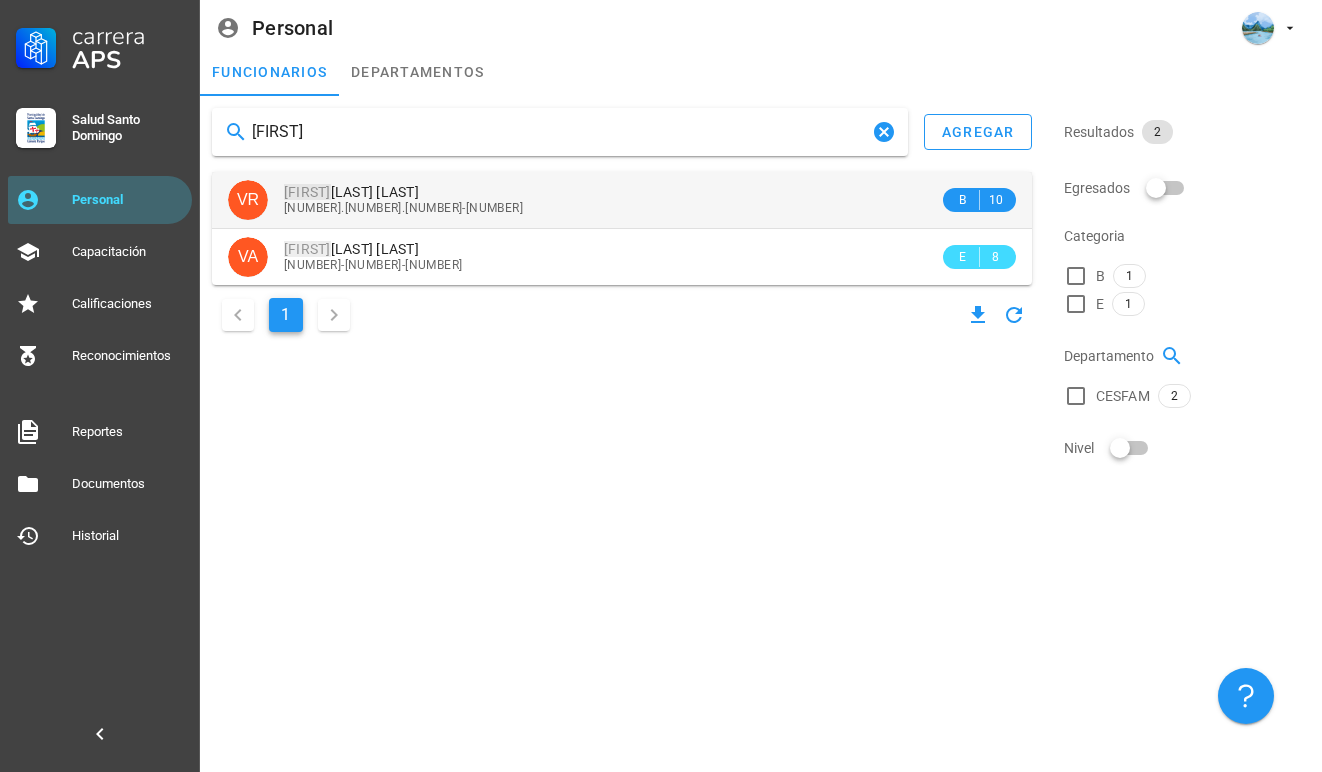 type on "[FIRST]" 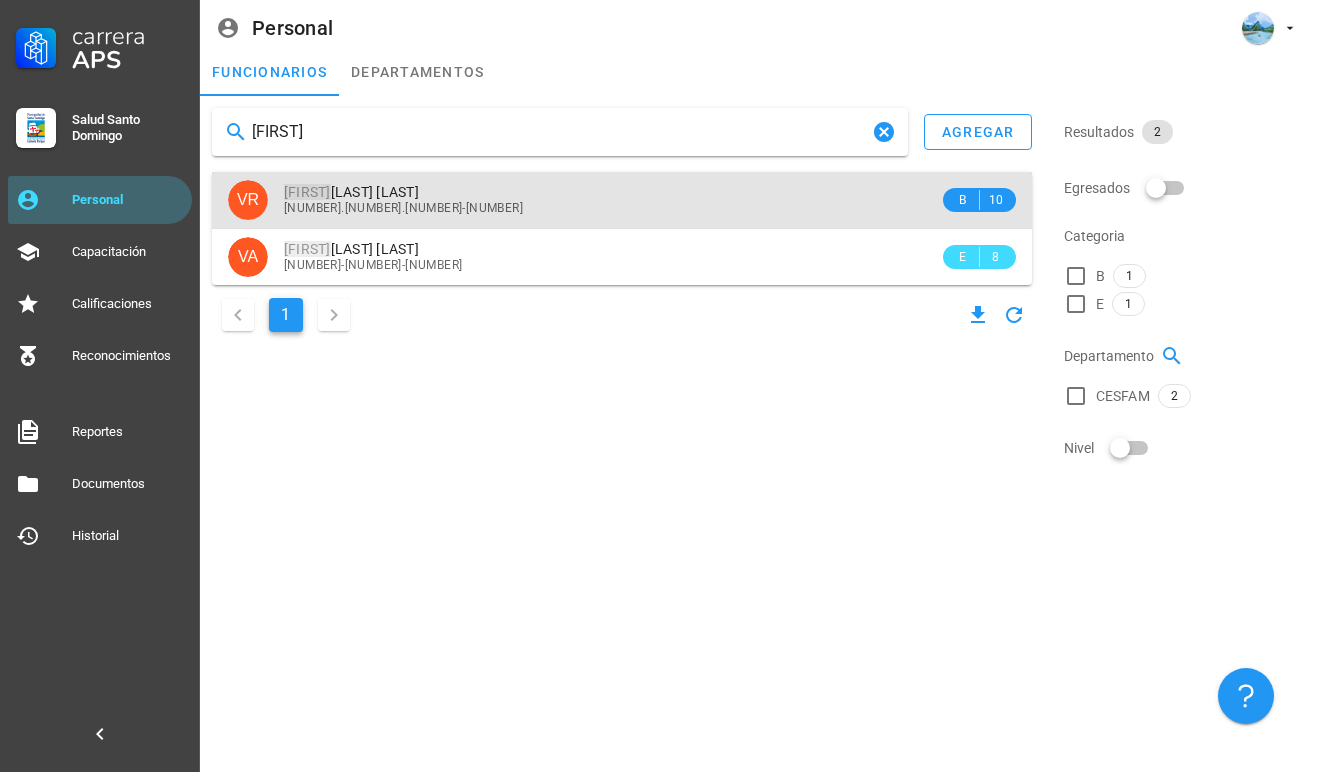 click on "[NUMBER].[NUMBER].[NUMBER]-[NUMBER]" at bounding box center (611, 208) 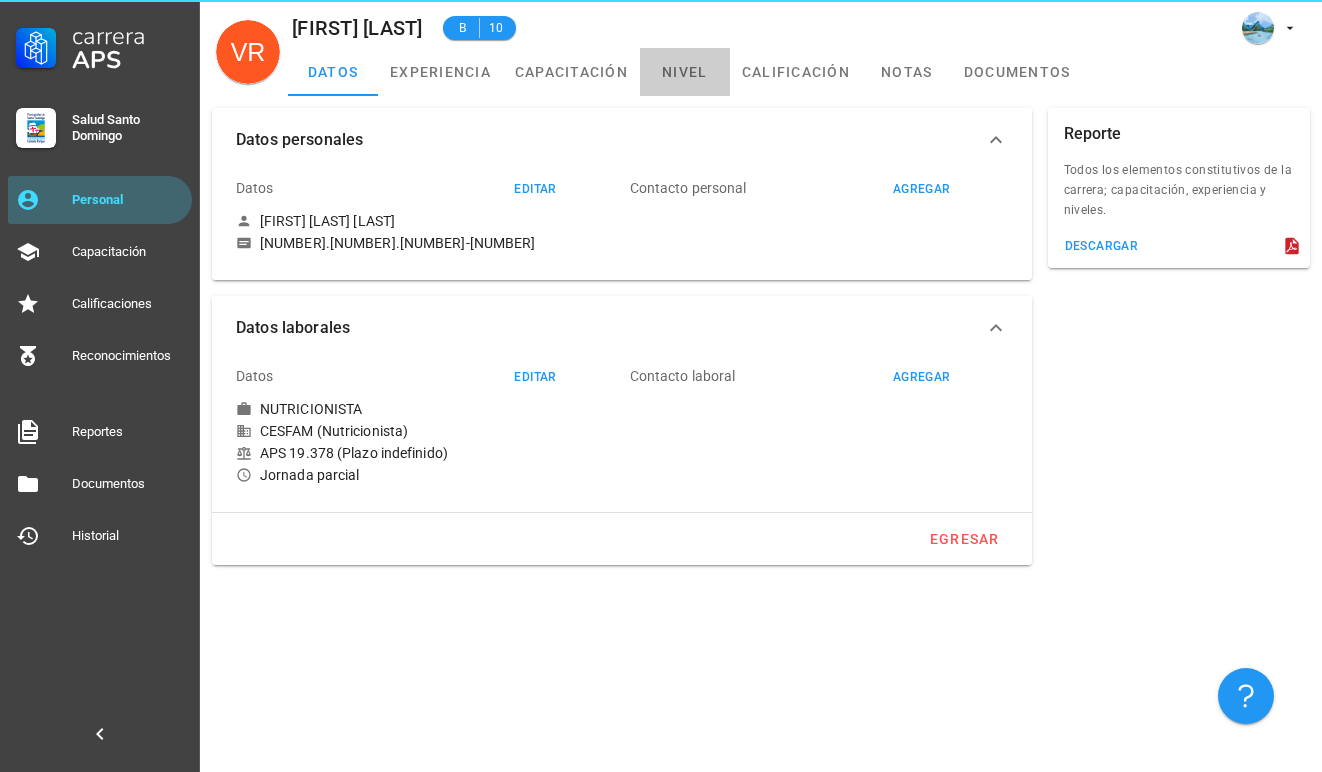 click on "nivel" at bounding box center [685, 72] 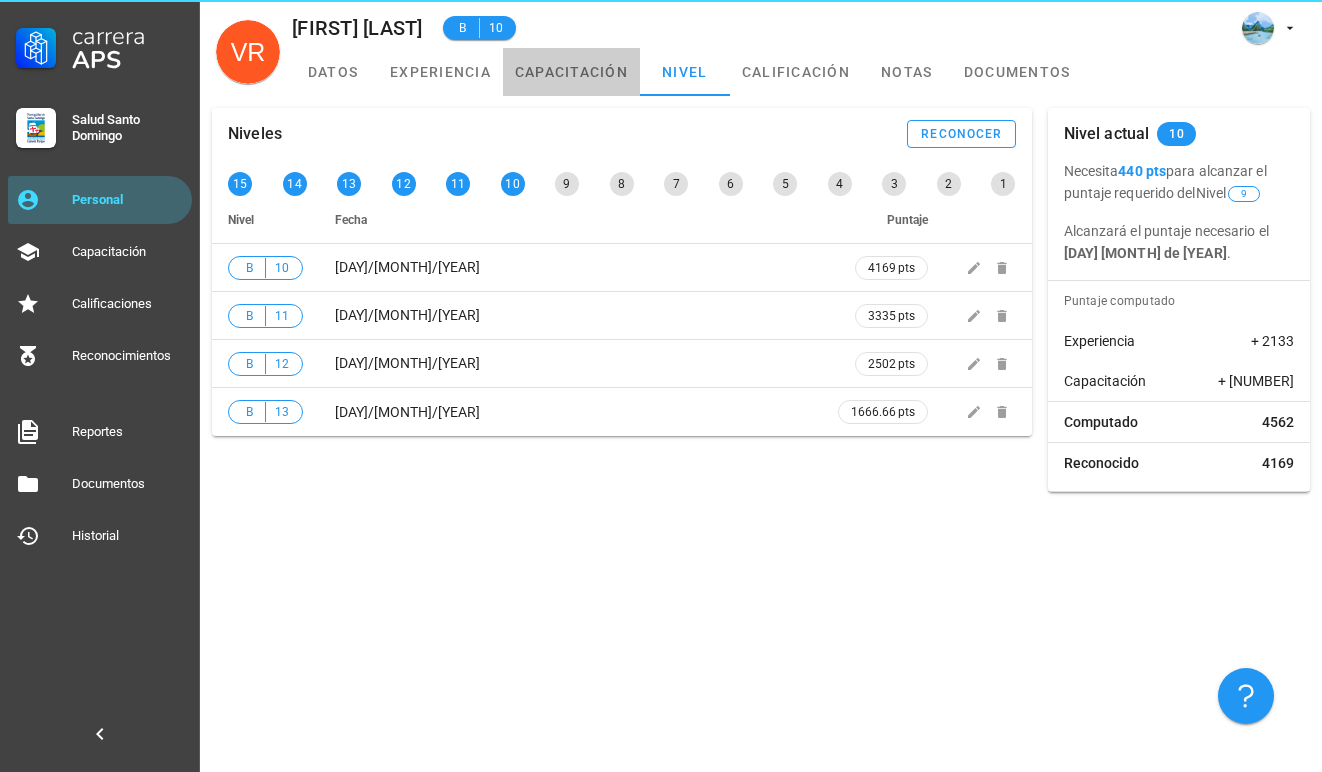 click on "capacitación" at bounding box center [571, 72] 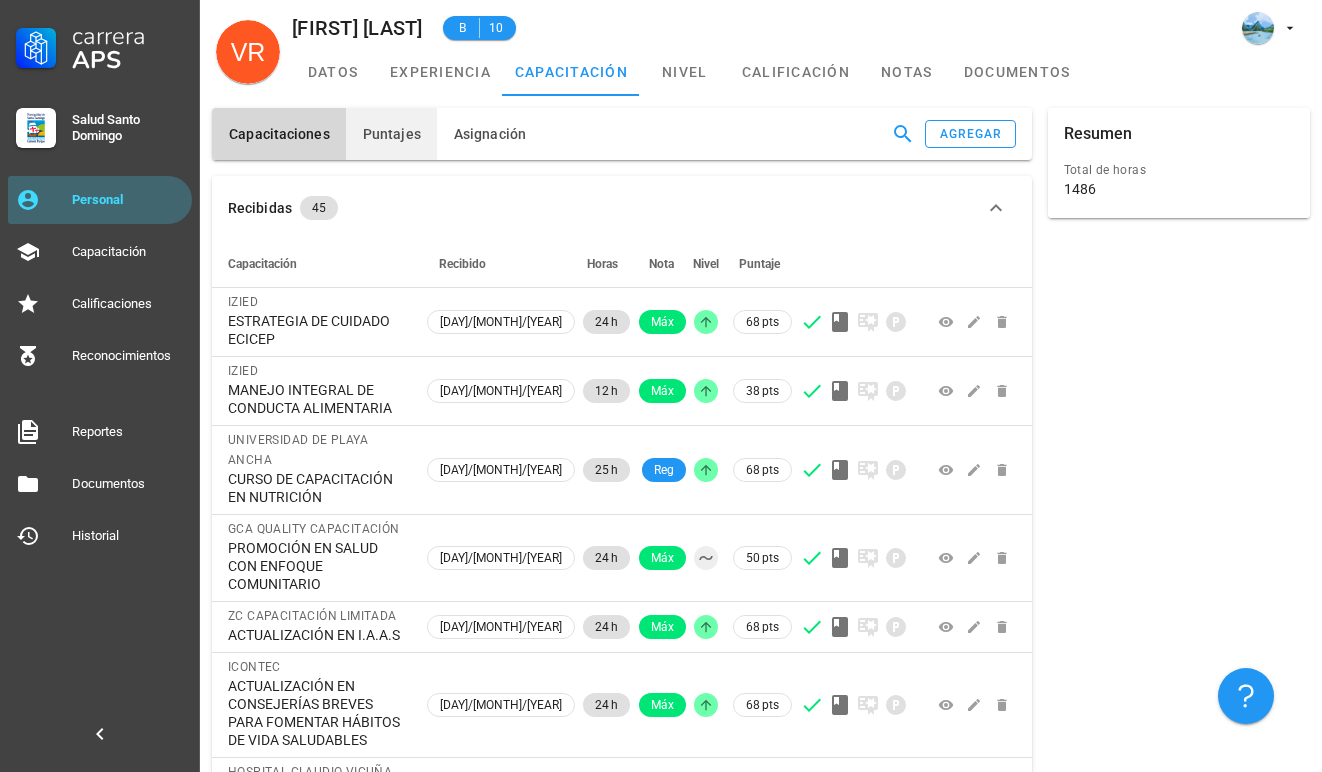 click on "Puntajes" at bounding box center (391, 134) 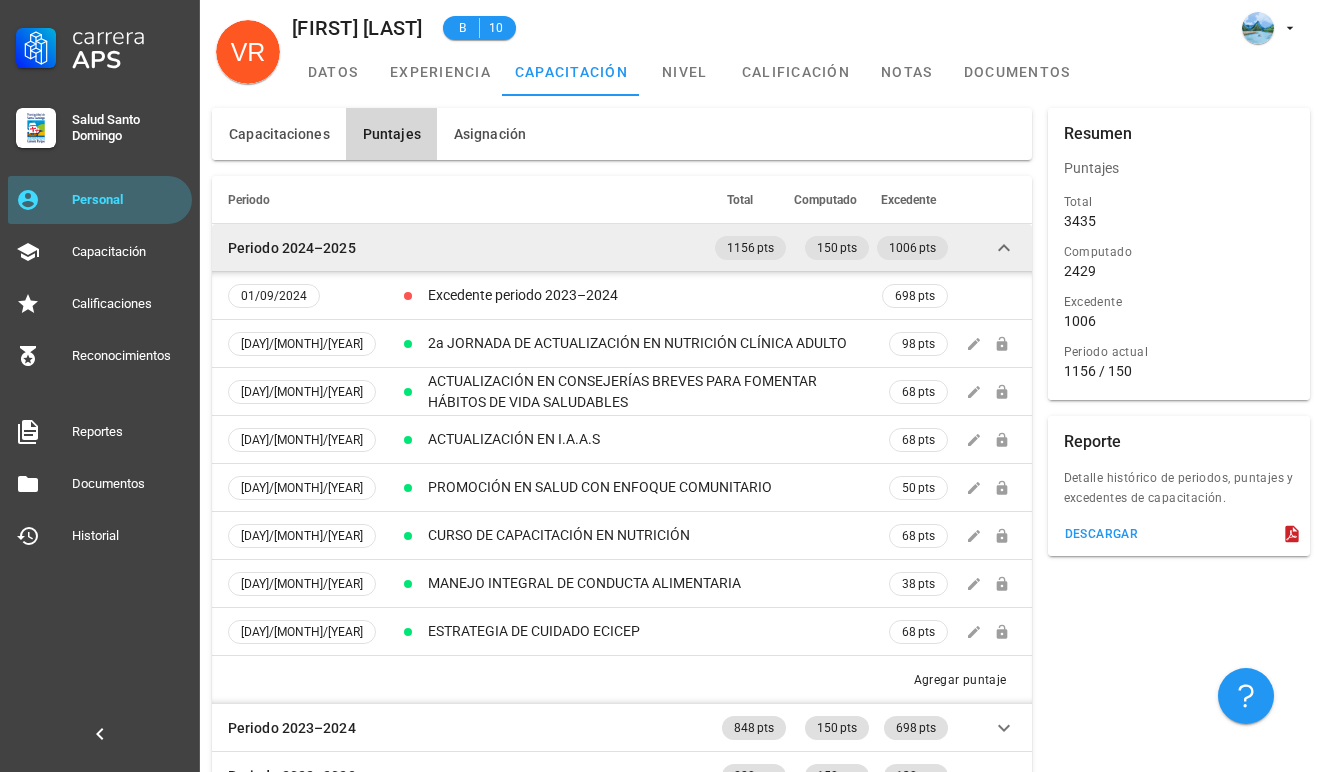 click on "Periodo 2024–2025" at bounding box center [461, 248] 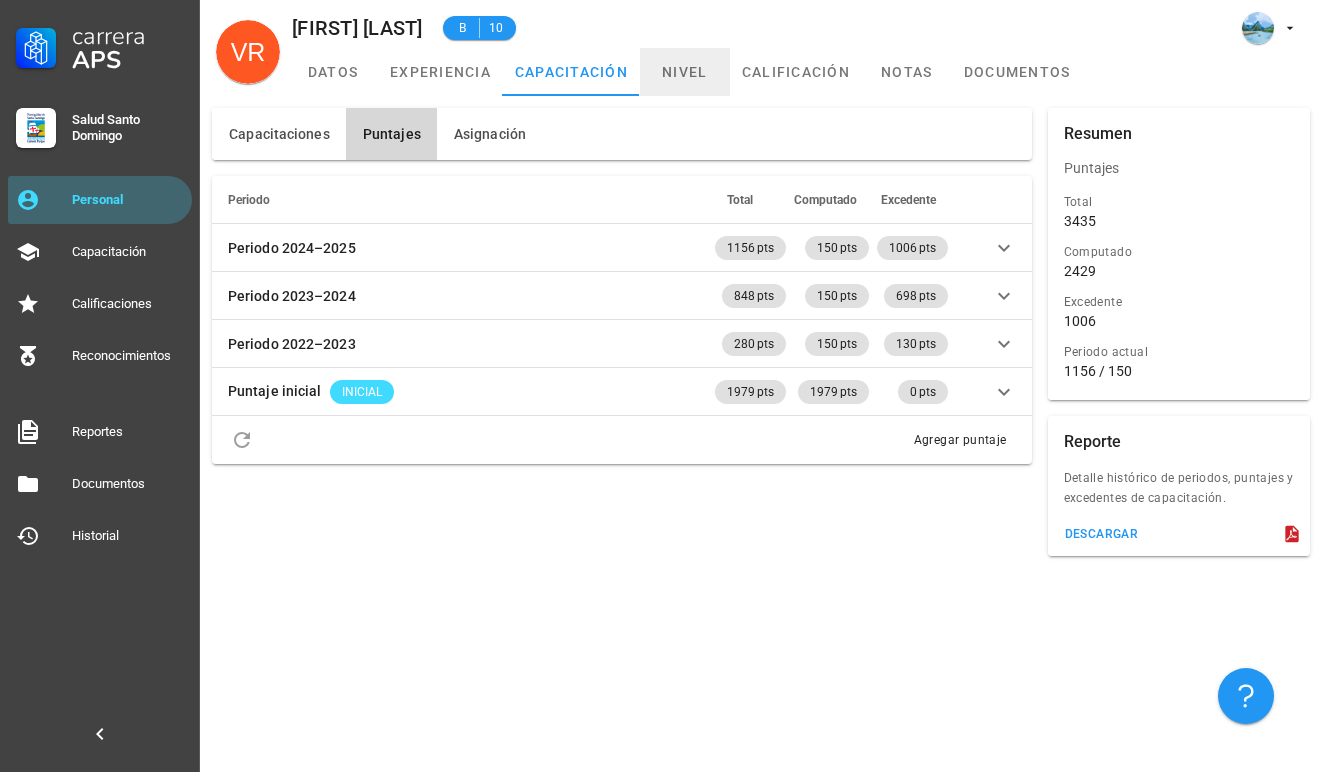 click on "nivel" at bounding box center (685, 72) 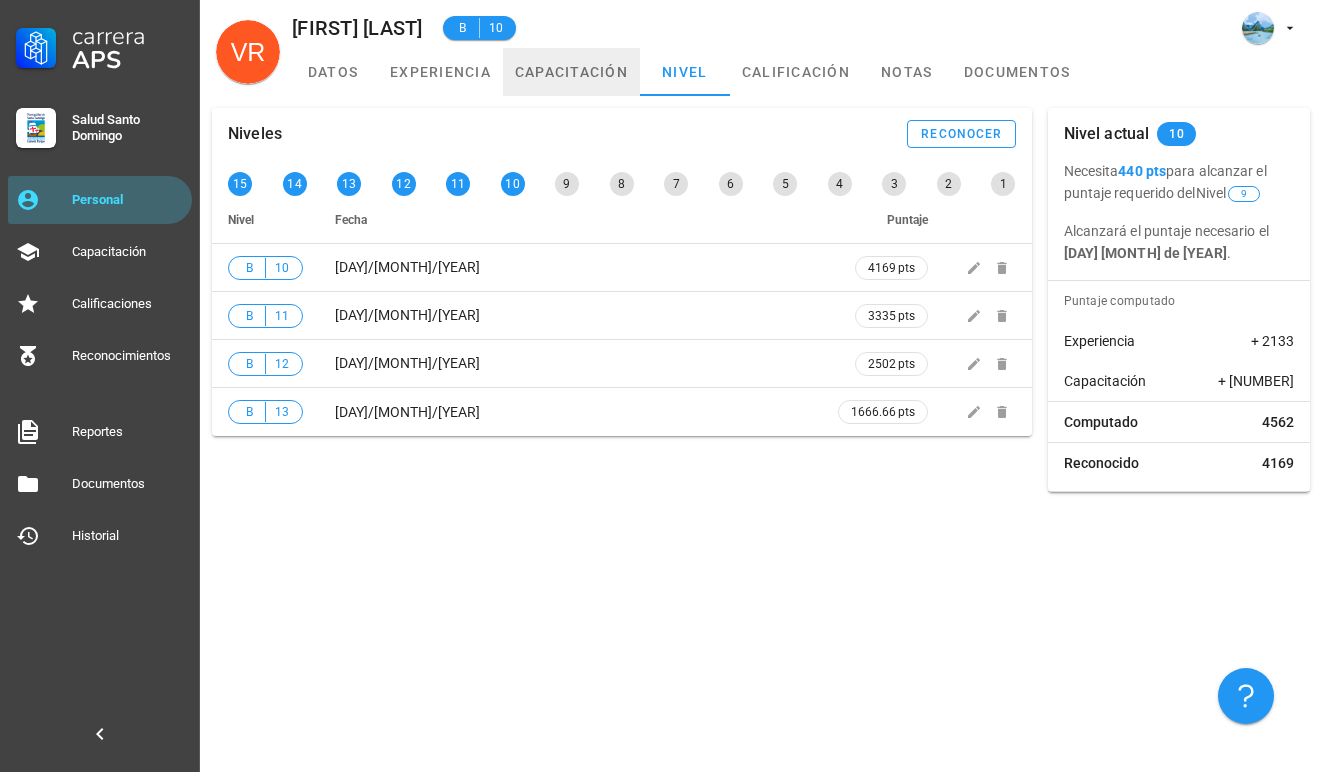 click on "capacitación" at bounding box center (571, 72) 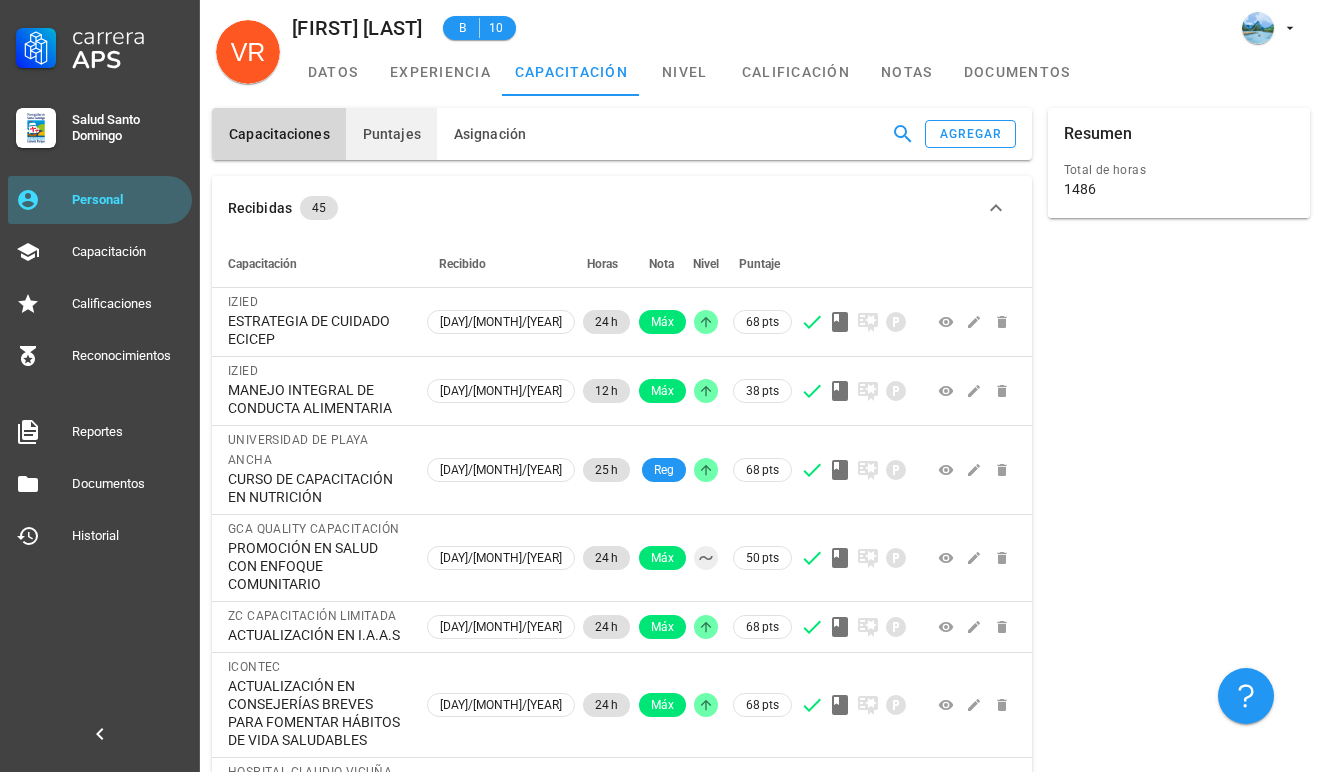 click on "Puntajes" at bounding box center (391, 134) 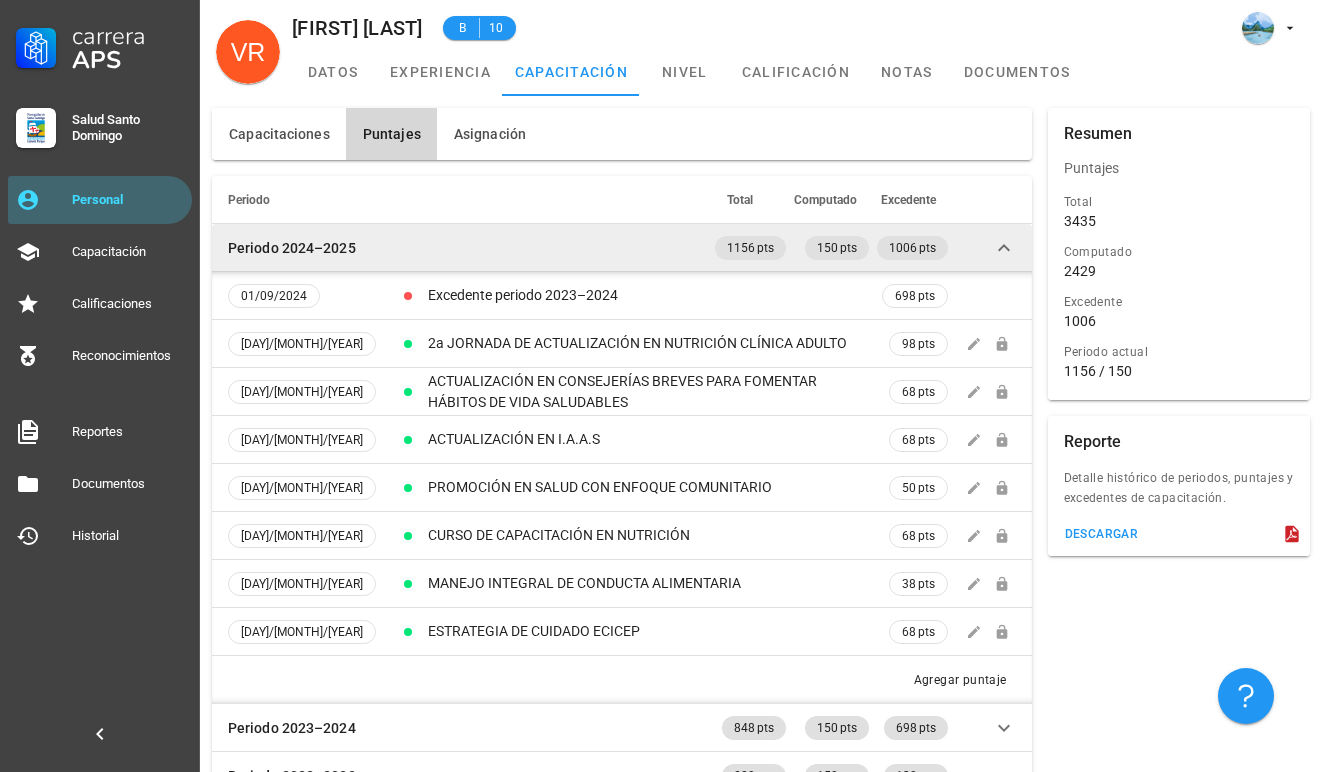 click on "Periodo 2024–2025" at bounding box center (461, 248) 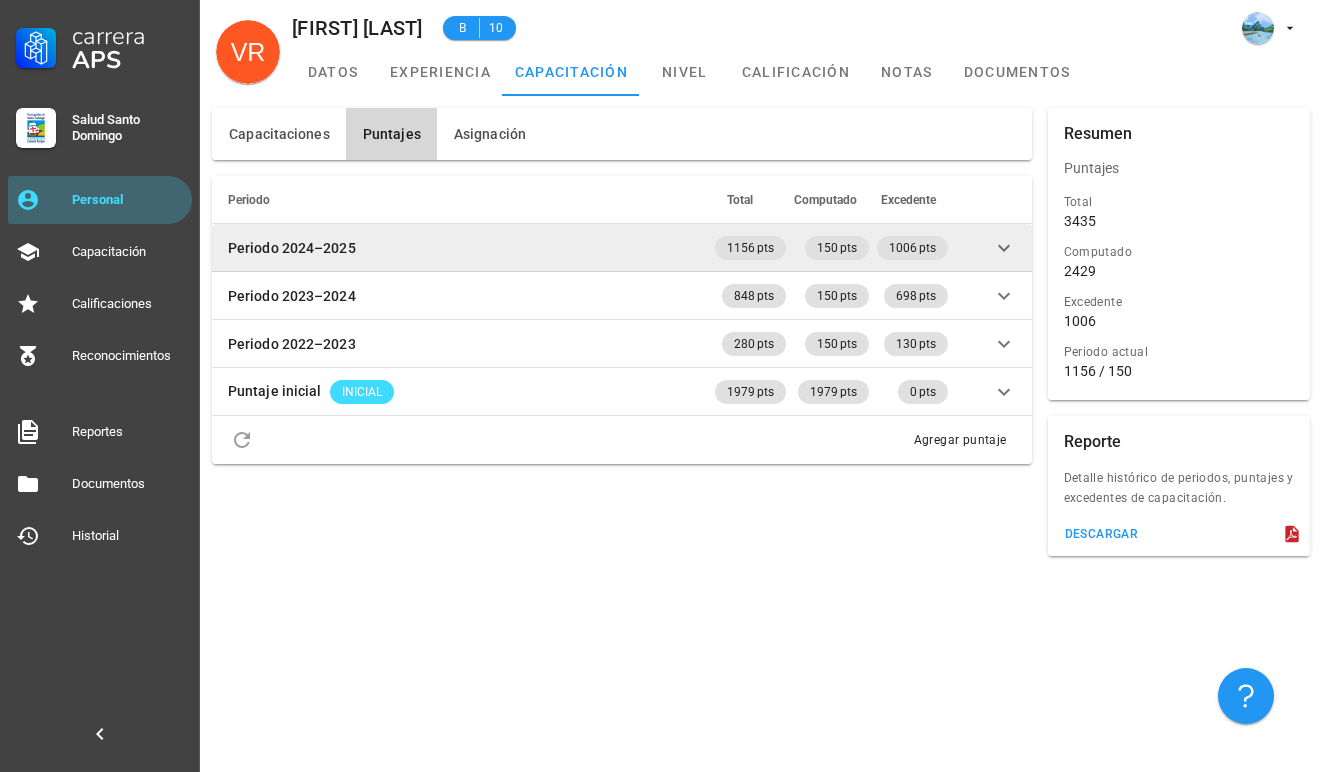 click on "Periodo 2024–2025" at bounding box center (461, 248) 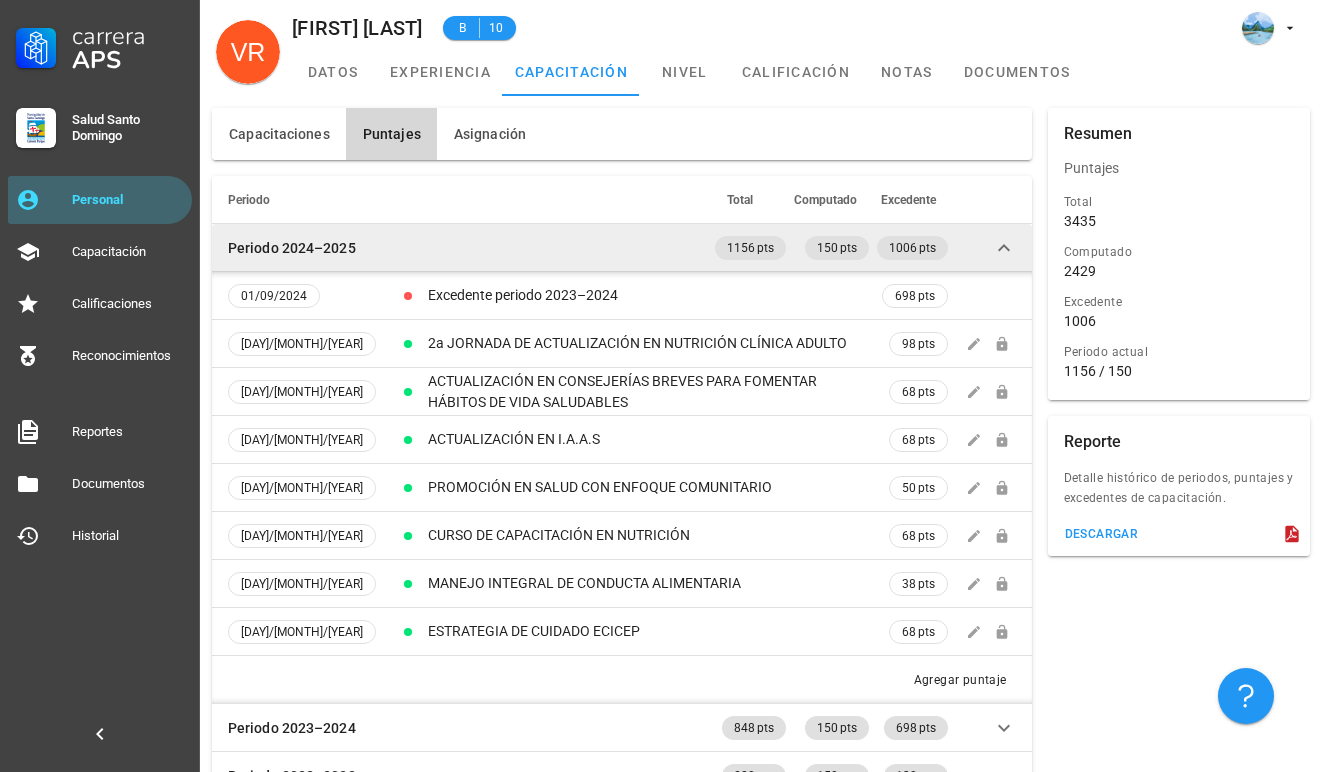 click on "Periodo 2024–2025" at bounding box center (461, 248) 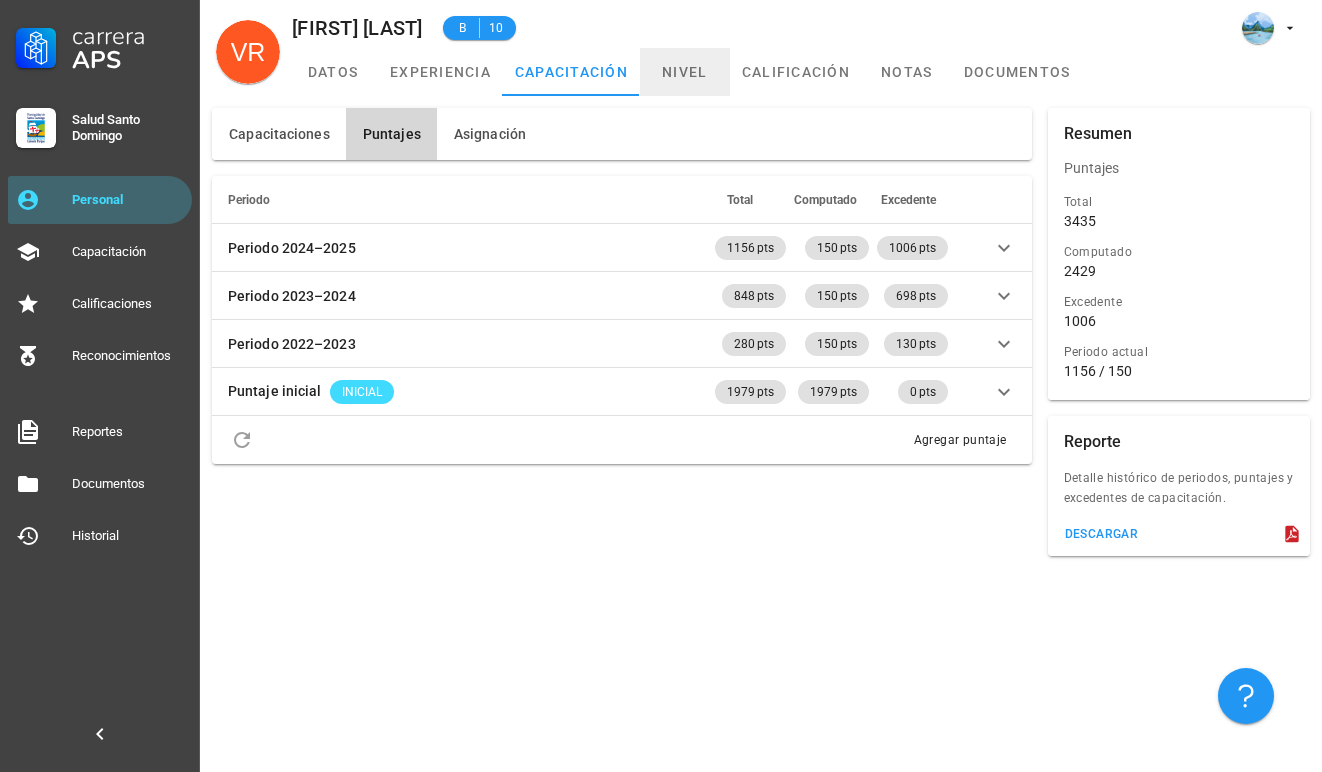 click on "nivel" at bounding box center [685, 72] 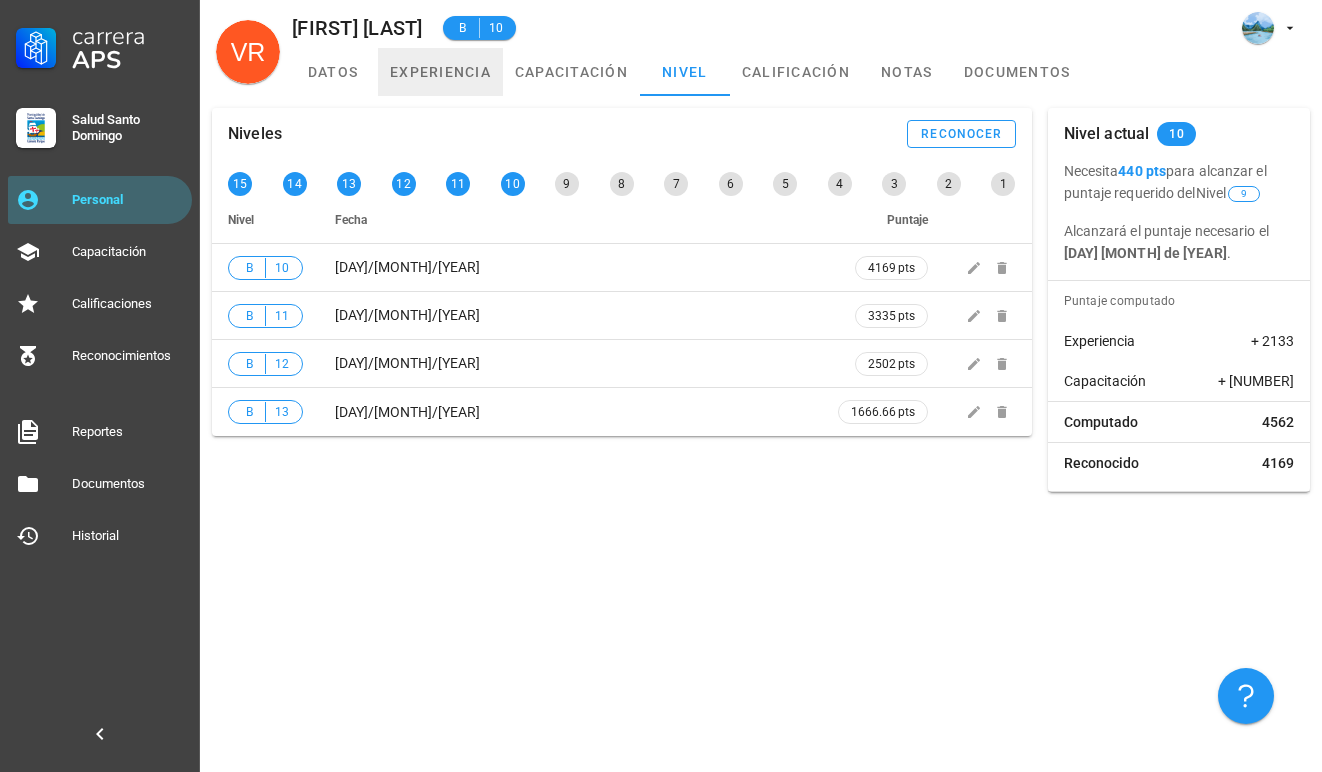 click on "experiencia" at bounding box center [440, 72] 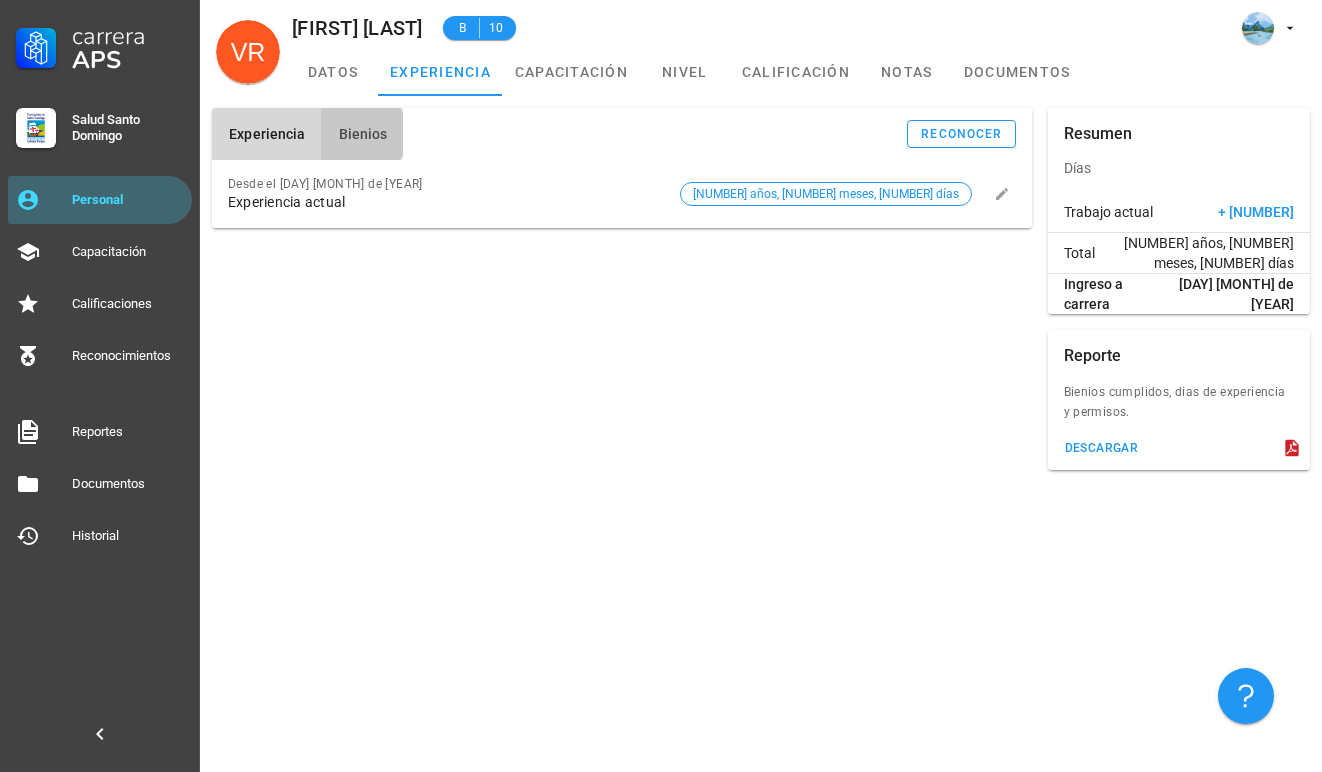 click on "Bienios" at bounding box center (362, 134) 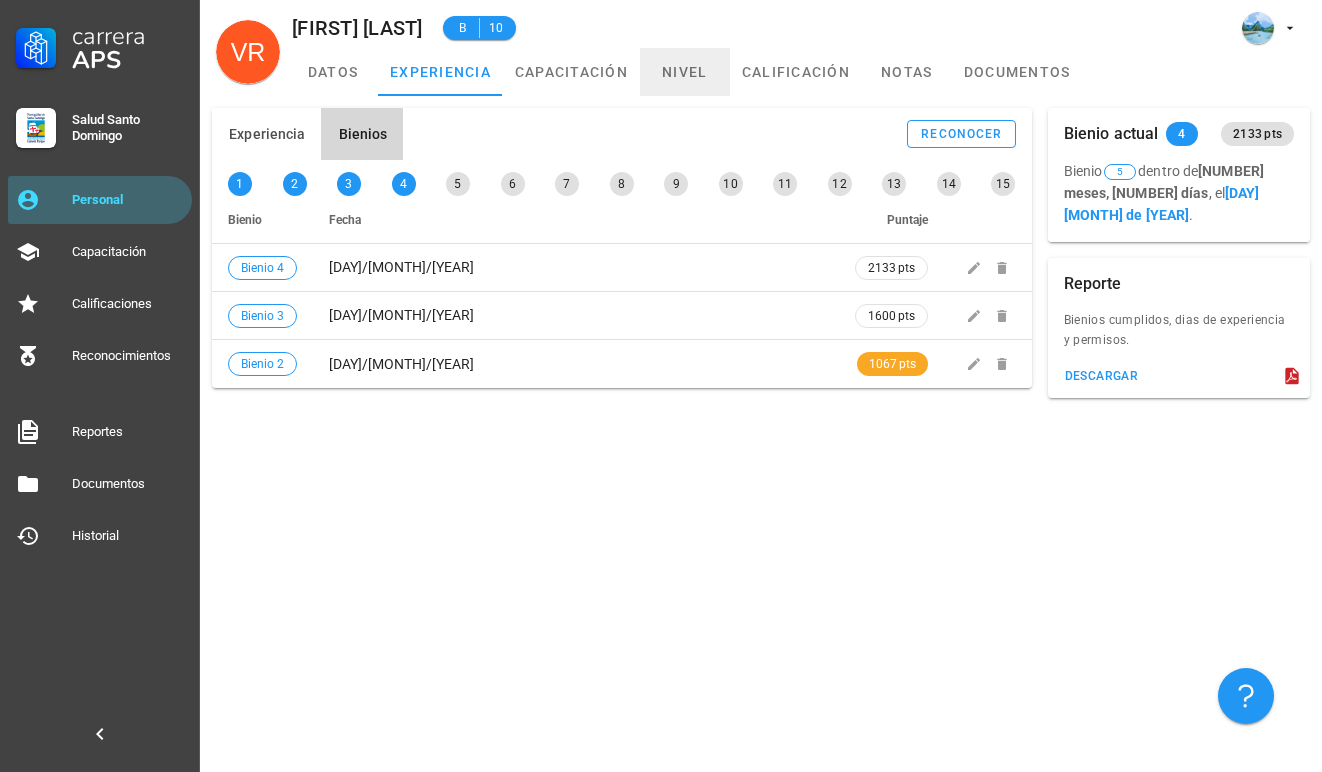 click on "nivel" at bounding box center [685, 72] 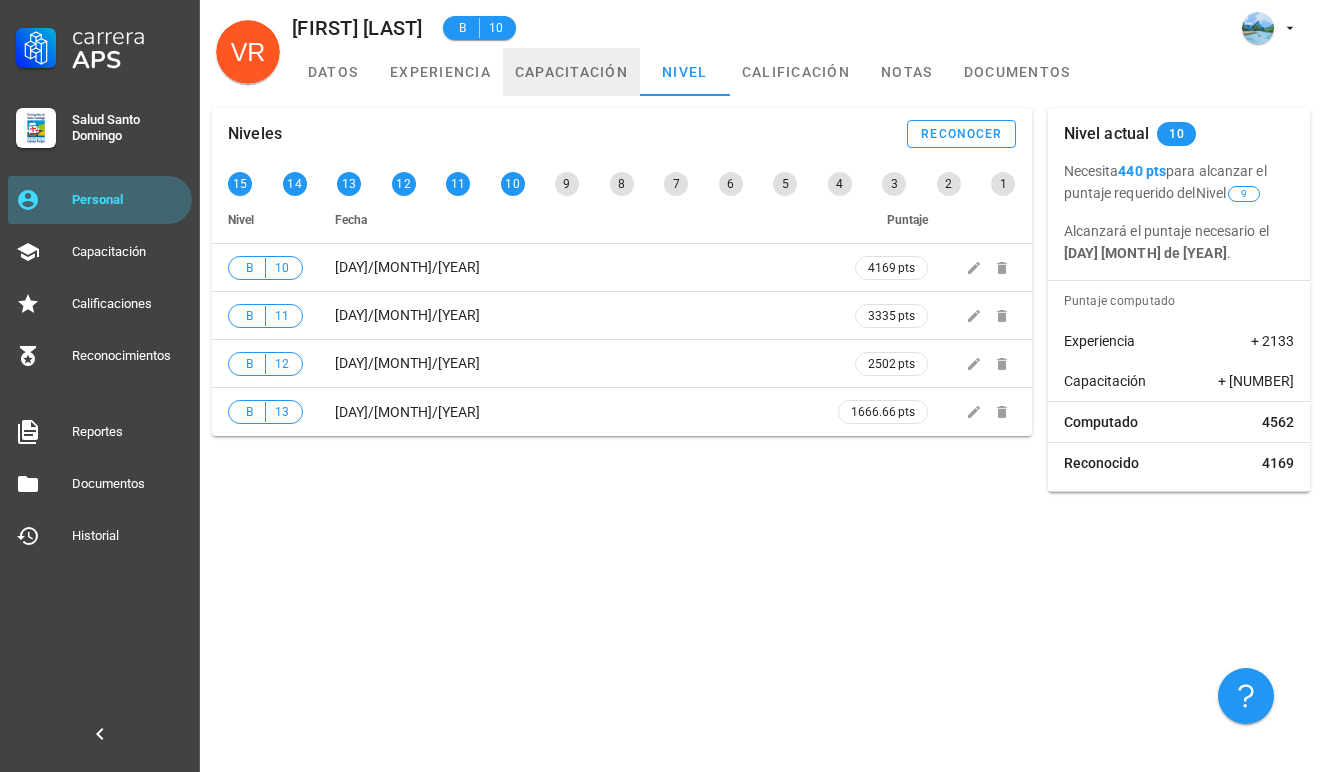 click on "capacitación" at bounding box center [571, 72] 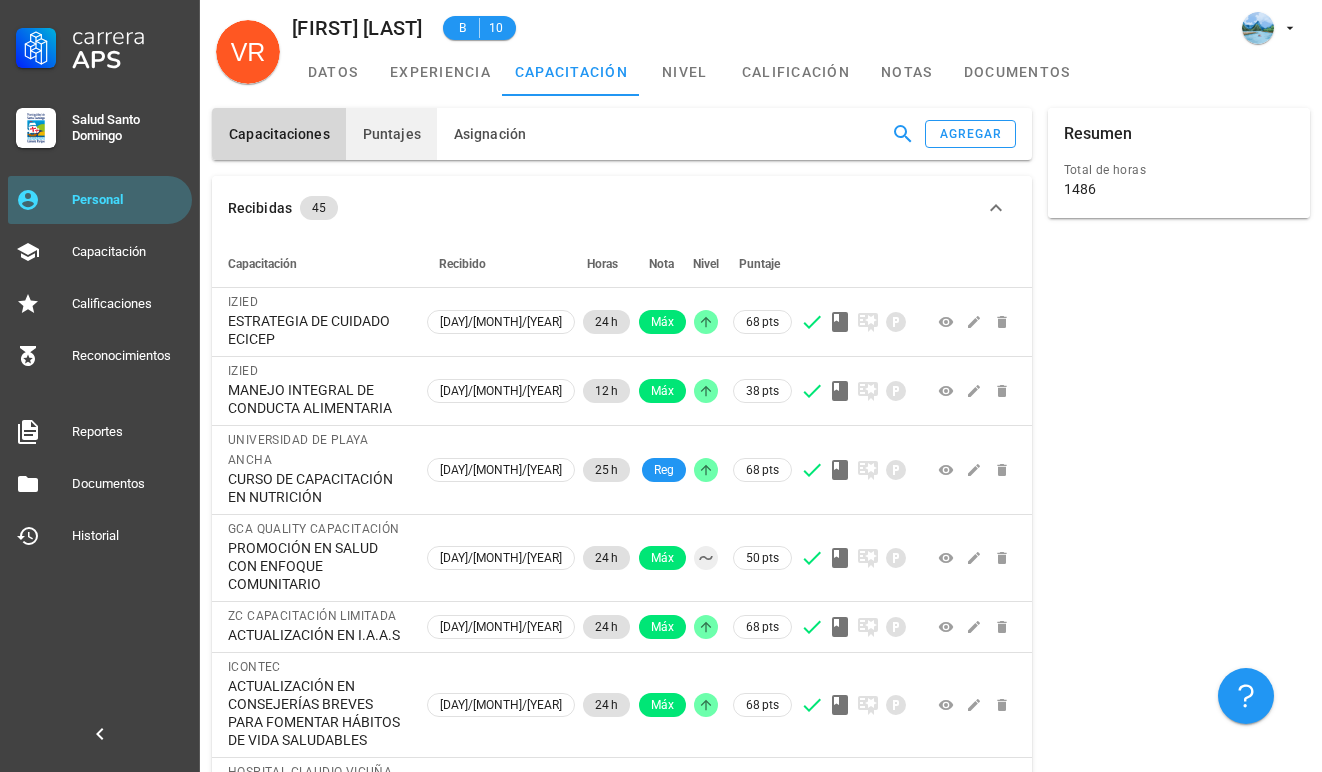 click on "Puntajes" at bounding box center [391, 134] 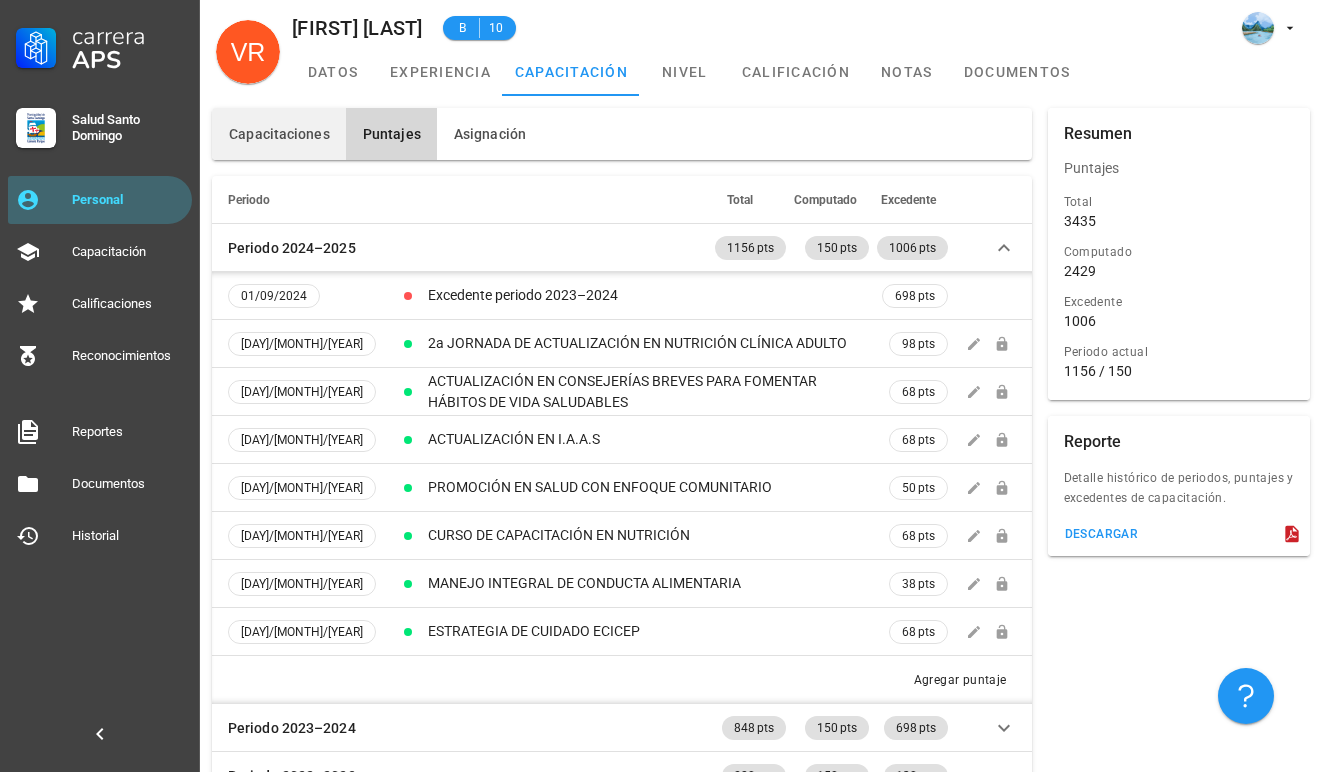 click on "Capacitaciones" at bounding box center (279, 134) 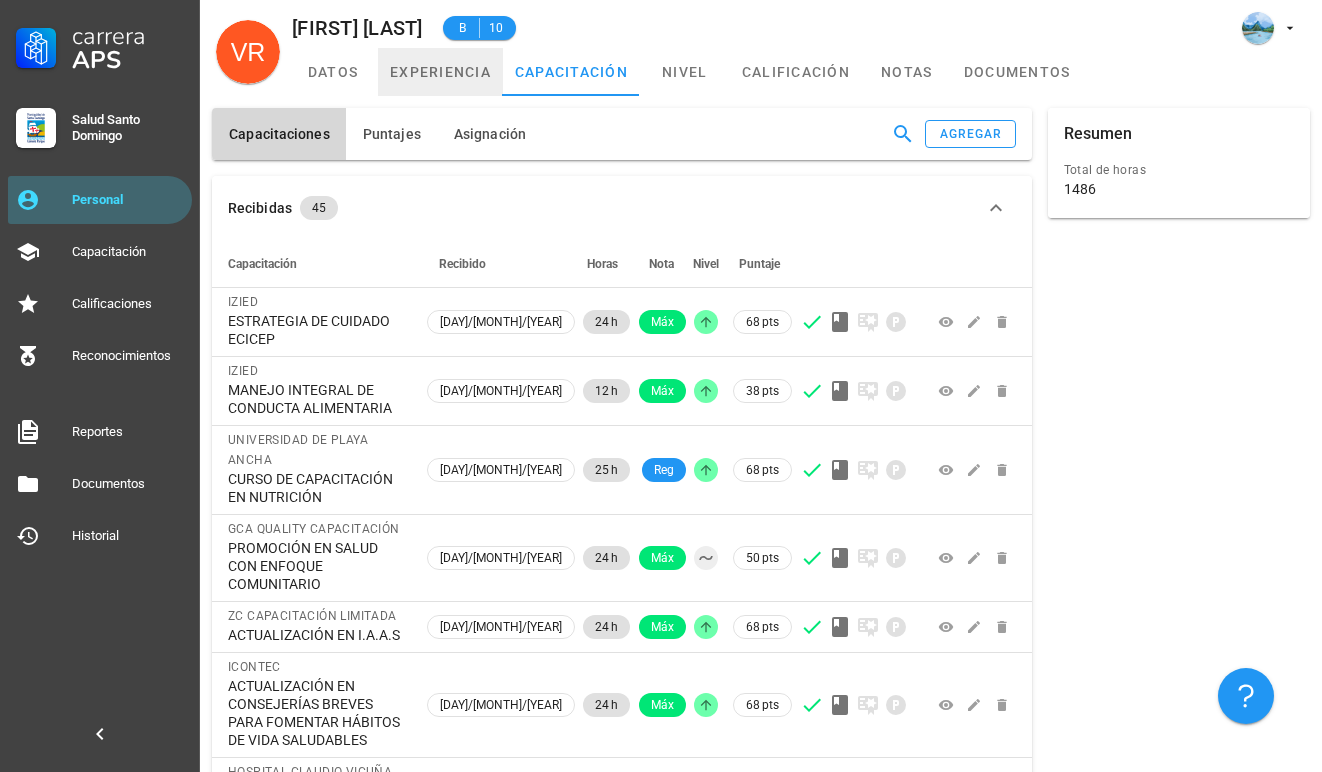 click on "experiencia" at bounding box center [440, 72] 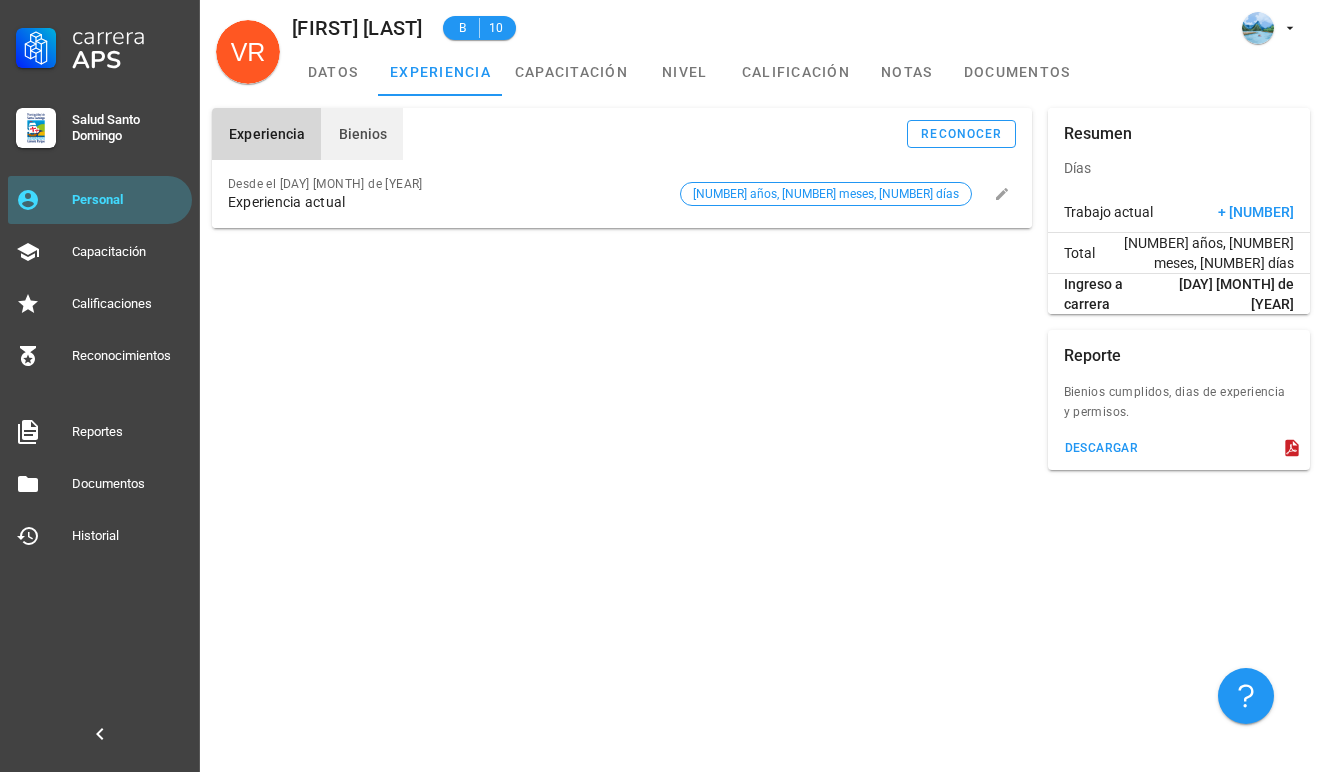 click on "Bienios" at bounding box center [362, 134] 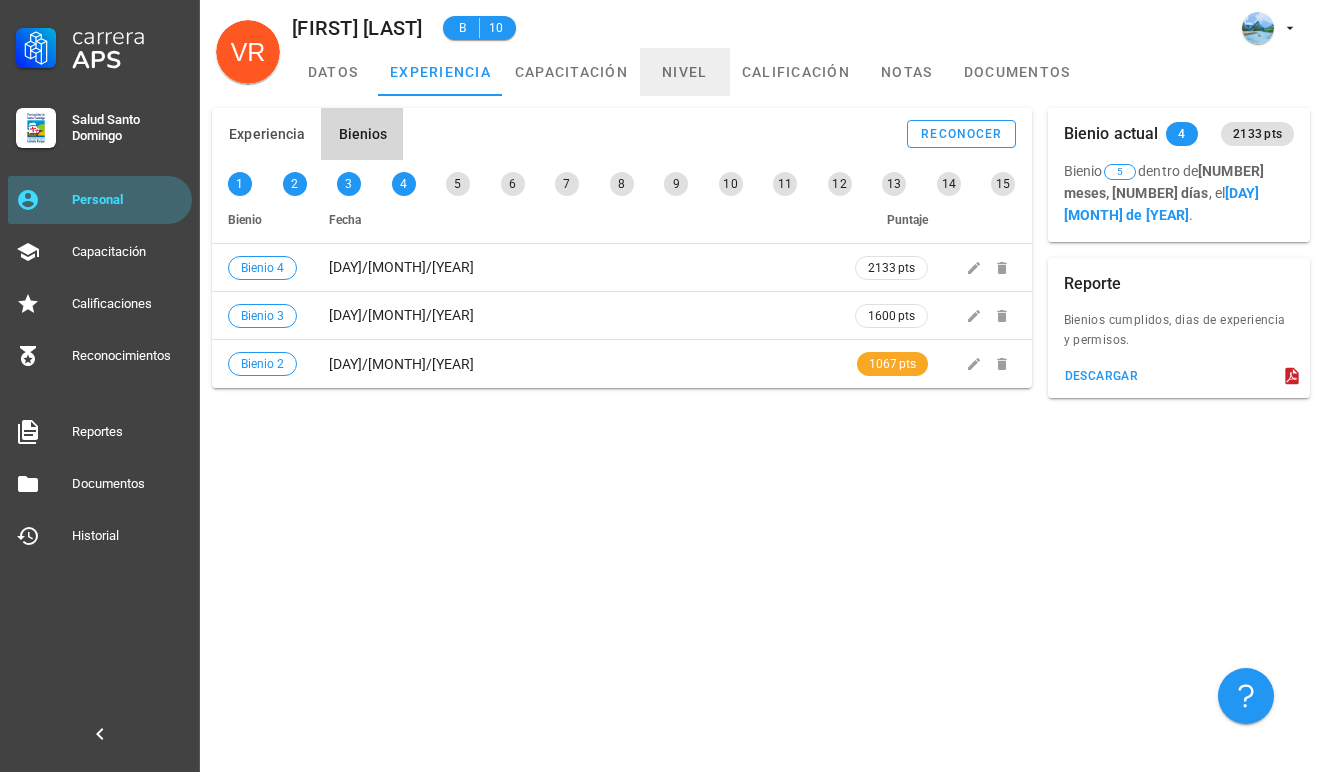 click on "nivel" at bounding box center [685, 72] 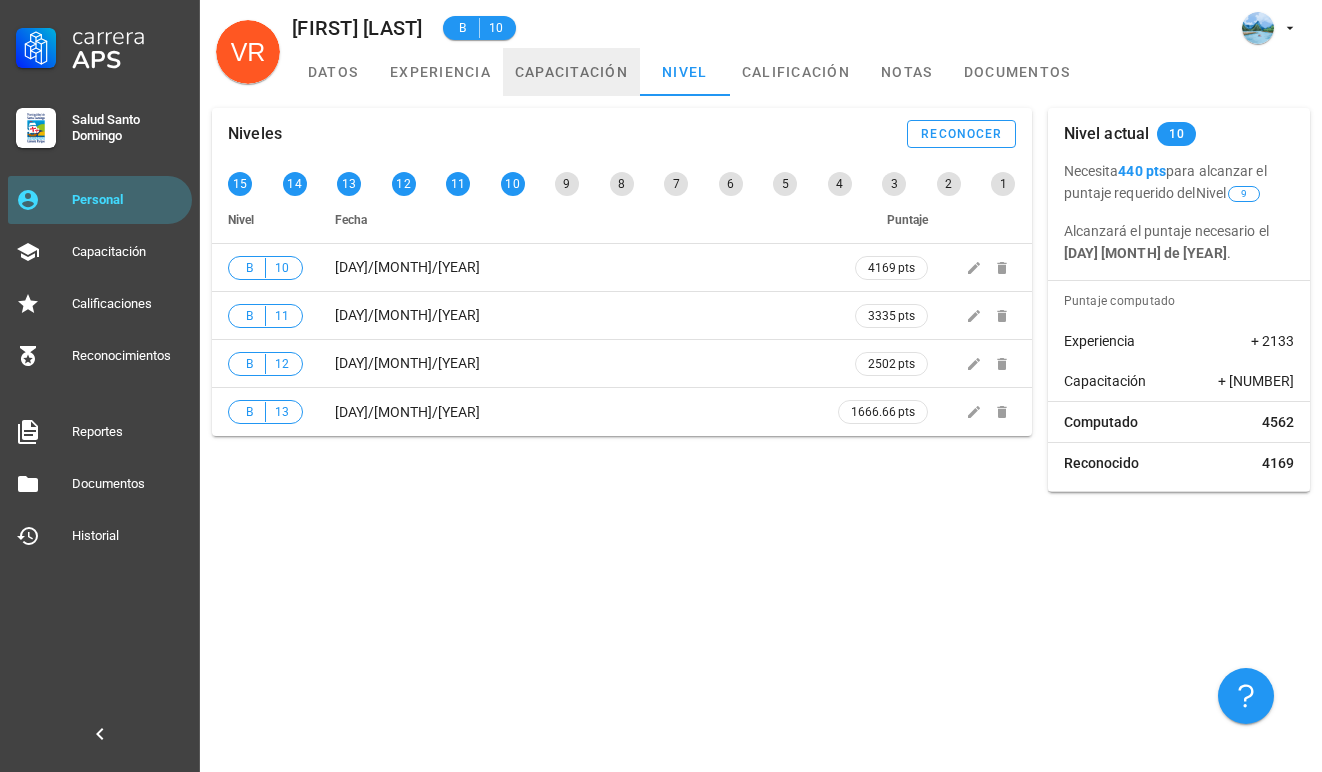click on "capacitación" at bounding box center [571, 72] 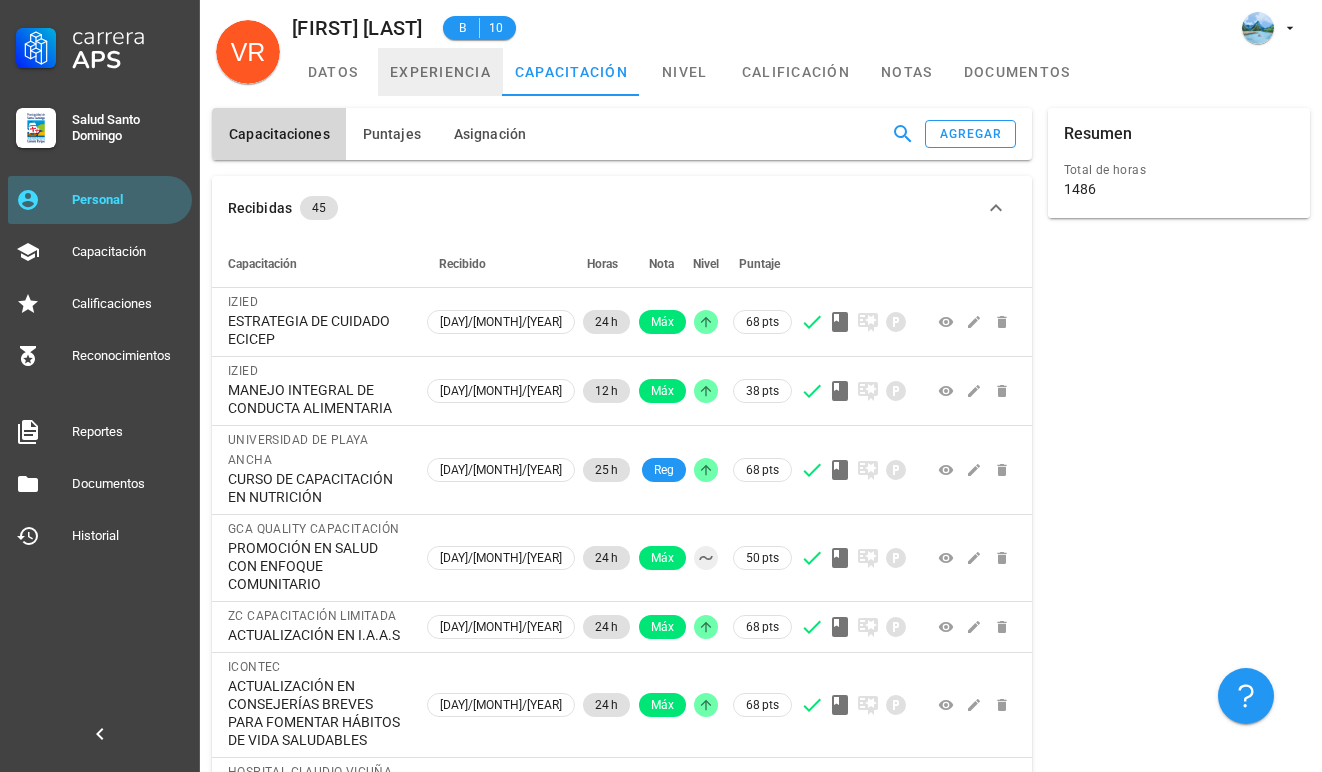 click on "experiencia" at bounding box center (440, 72) 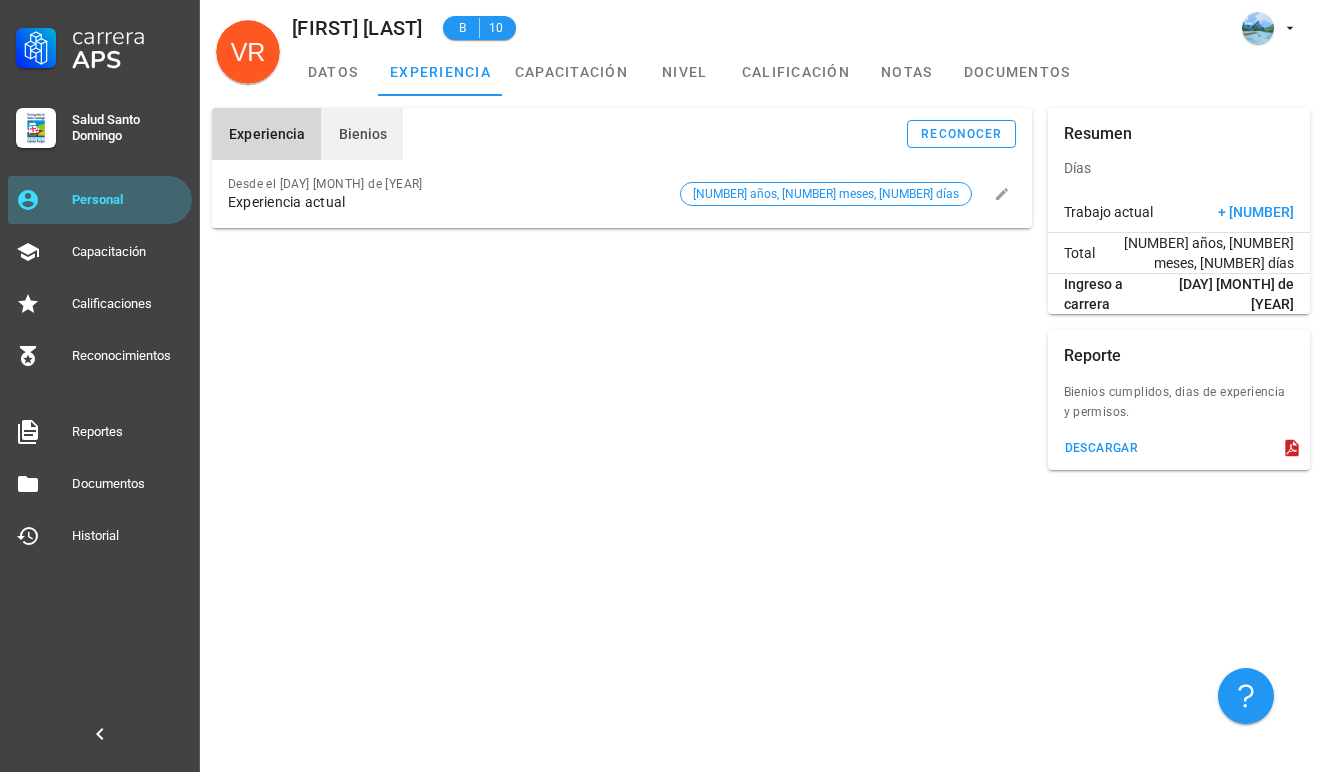 click on "Bienios" at bounding box center [362, 134] 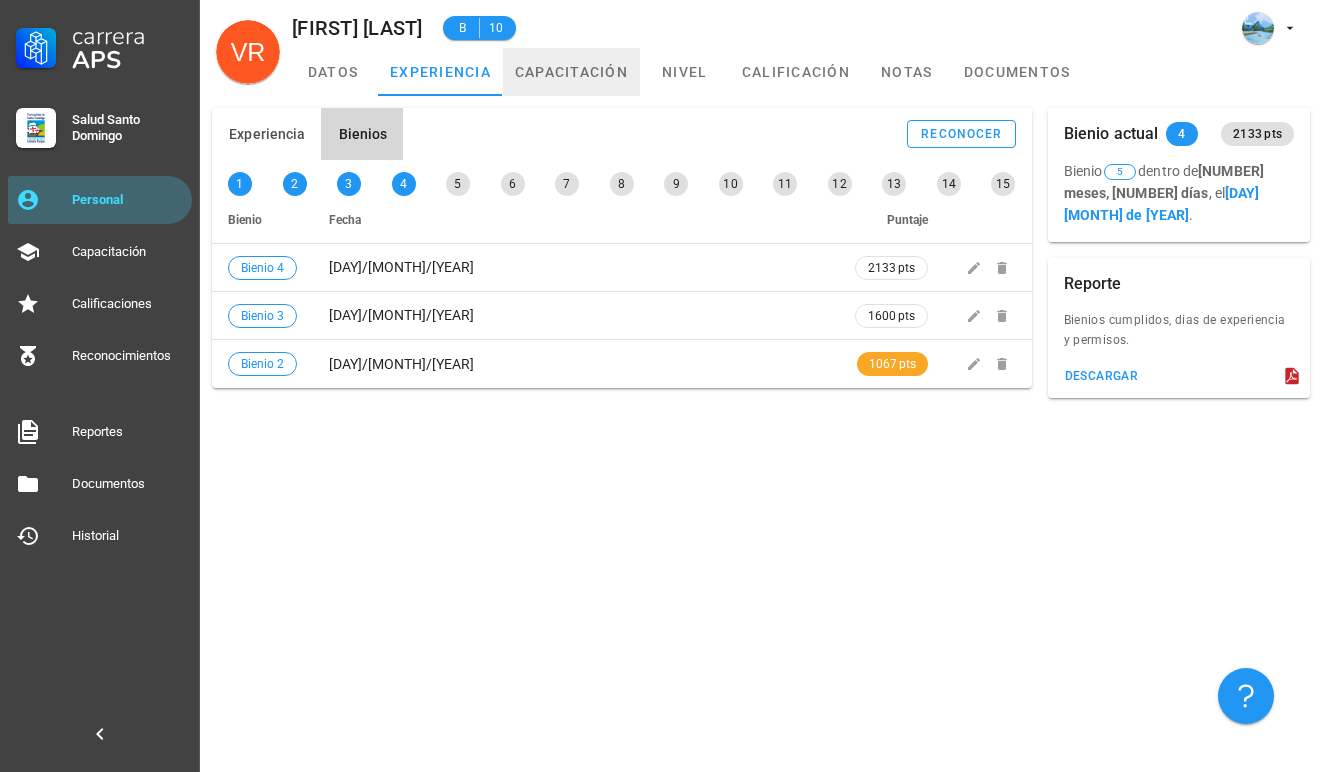 click on "capacitación" at bounding box center [571, 72] 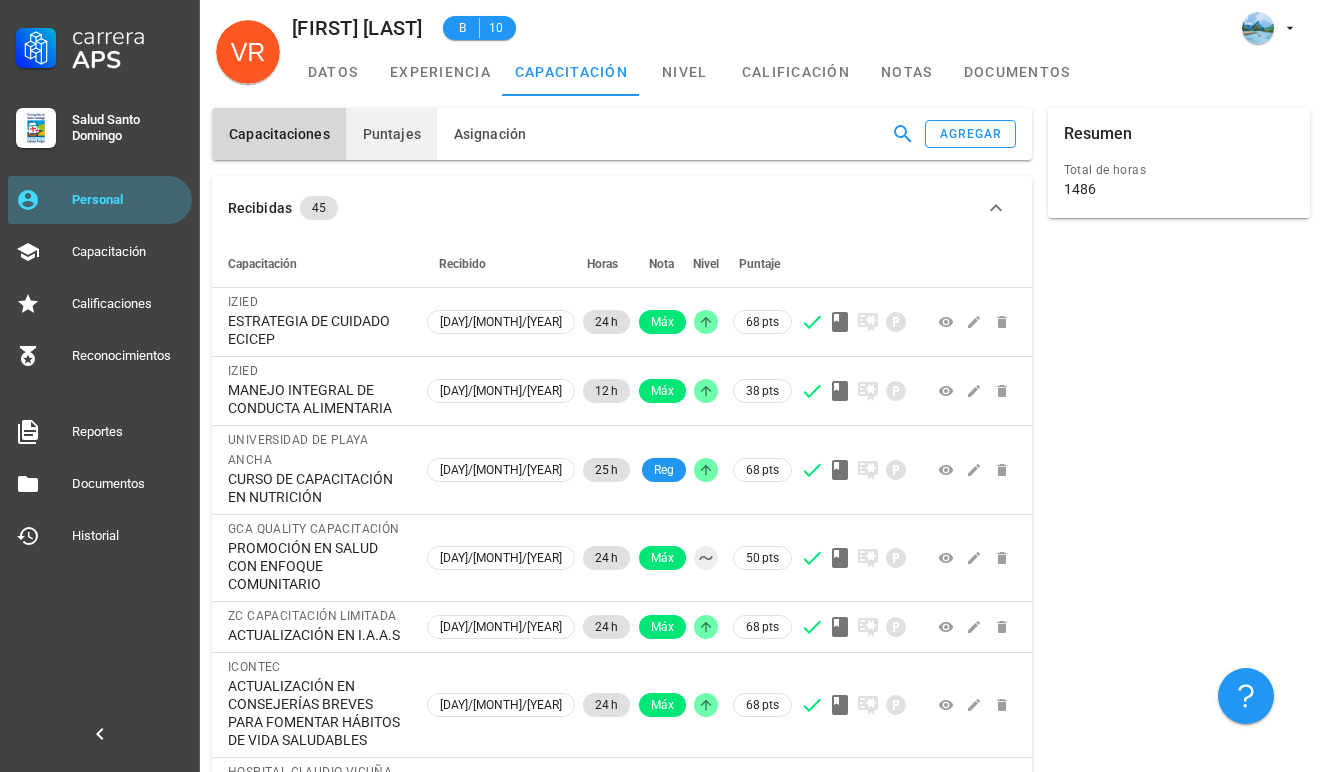 click on "Puntajes" at bounding box center [391, 134] 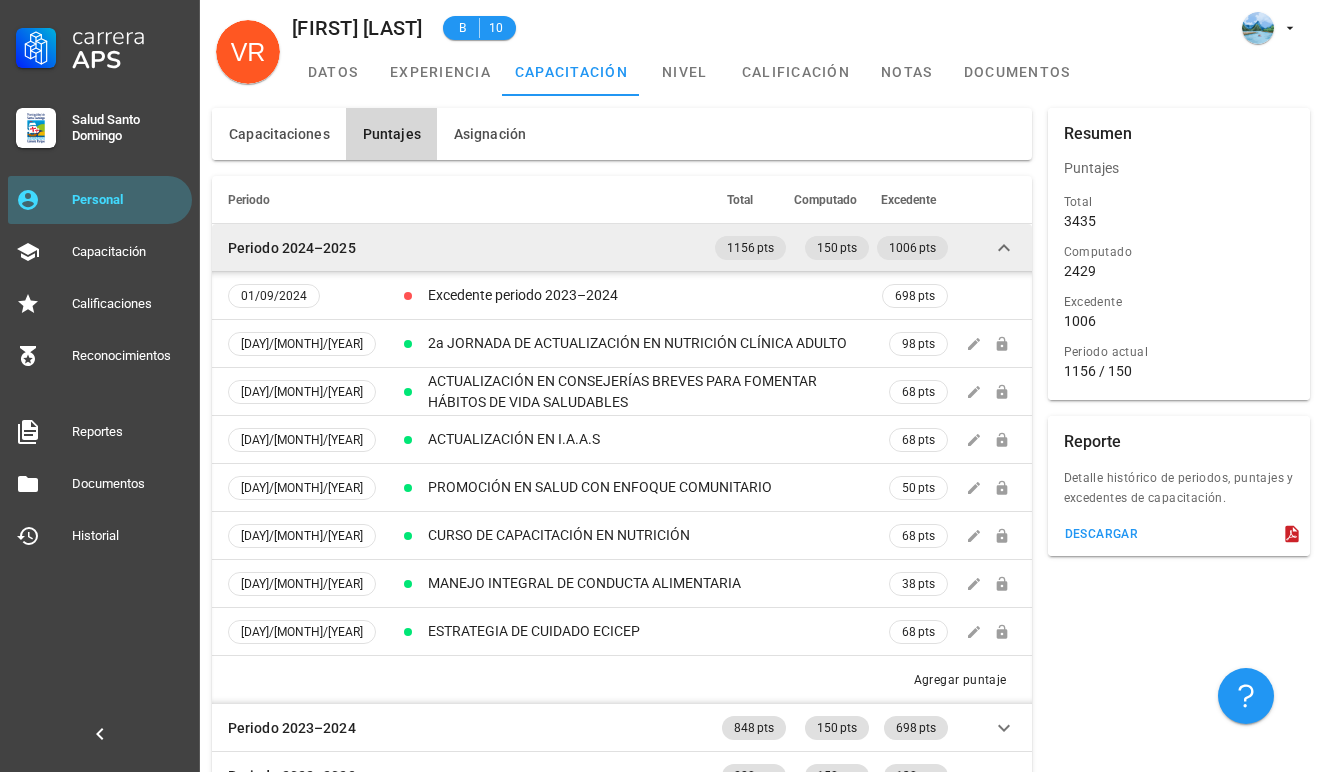 click on "Periodo 2024–2025" at bounding box center [461, 248] 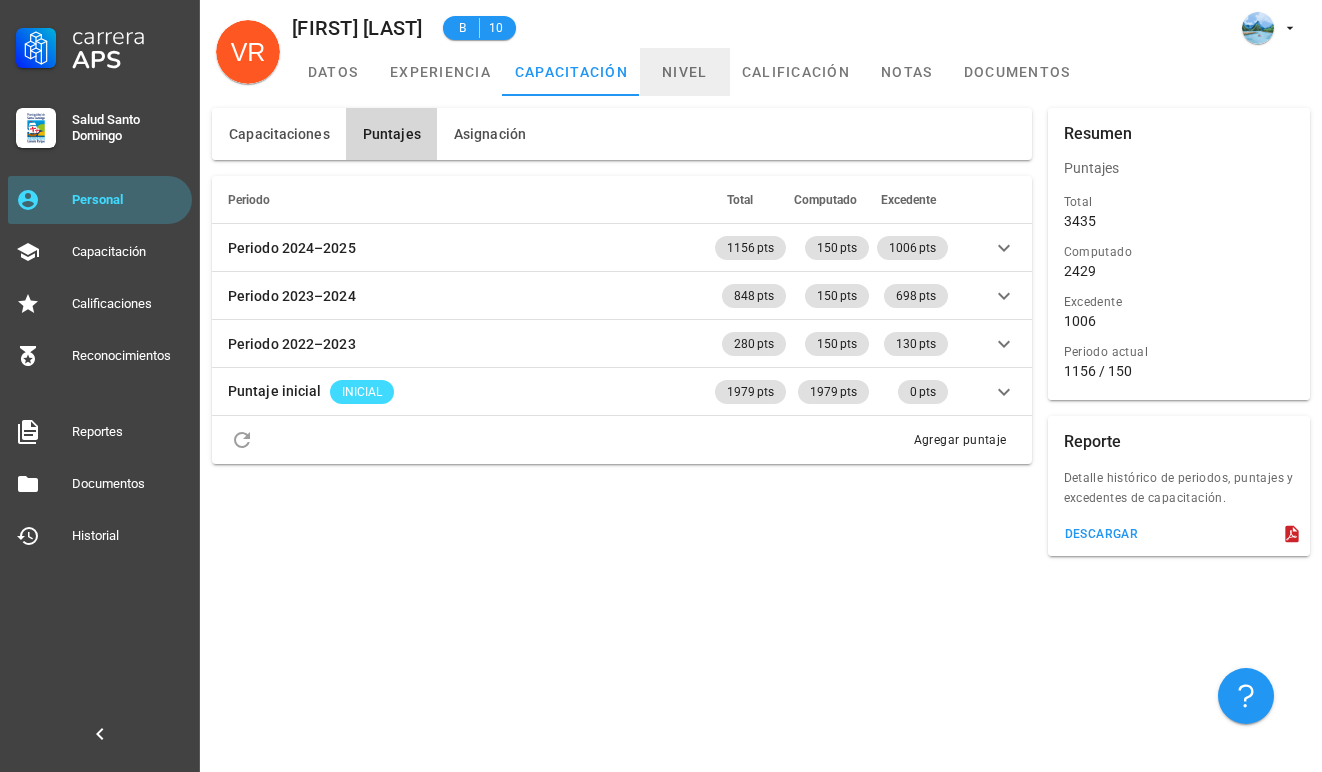 click on "nivel" at bounding box center [685, 72] 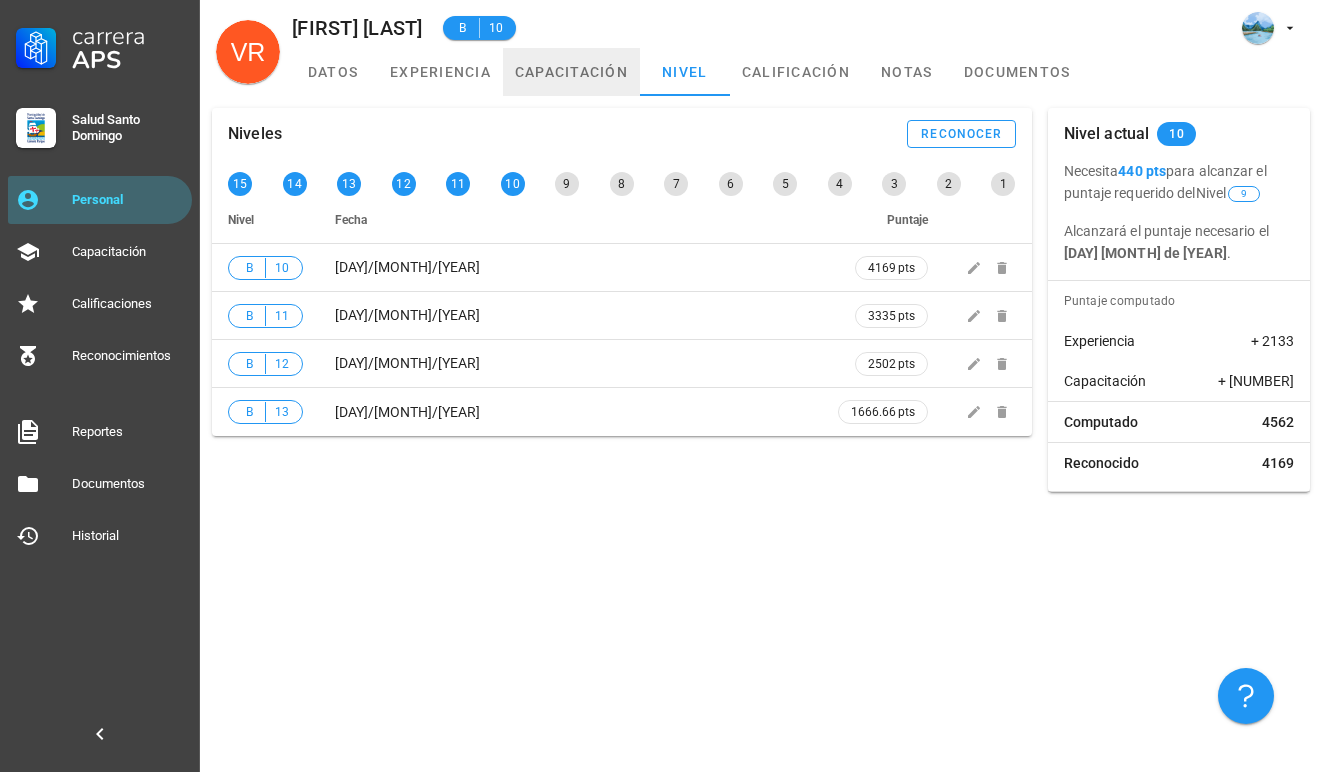 click on "capacitación" at bounding box center (571, 72) 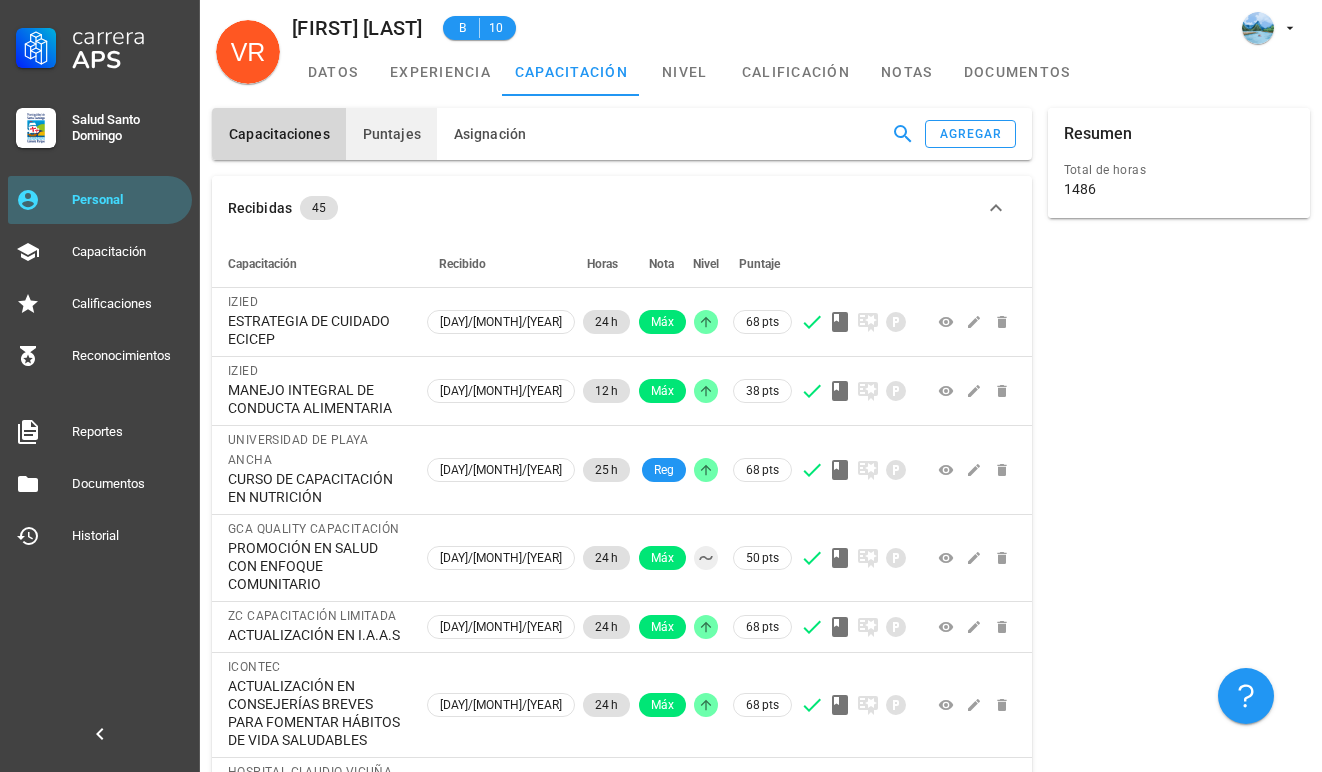 click on "Puntajes" at bounding box center [391, 134] 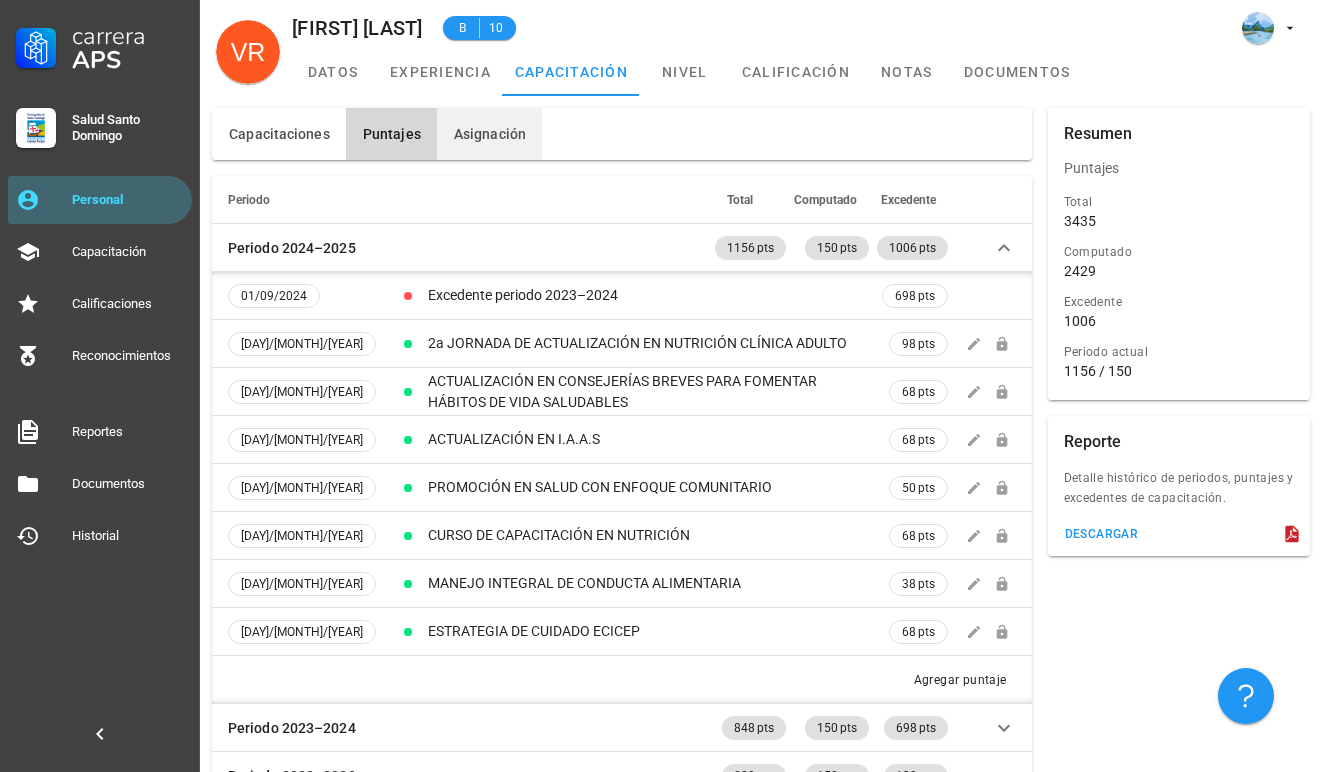 click on "Asignación" at bounding box center (489, 134) 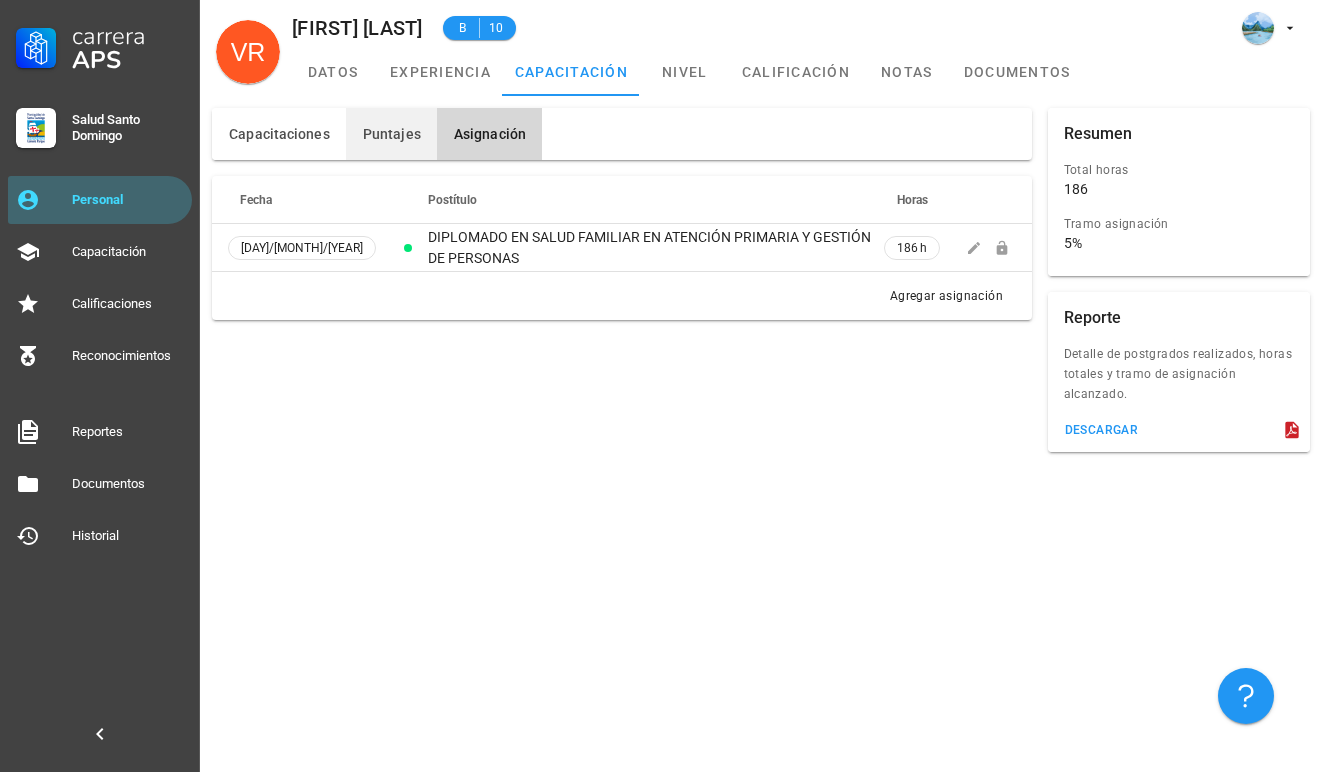click on "Puntajes" at bounding box center (391, 134) 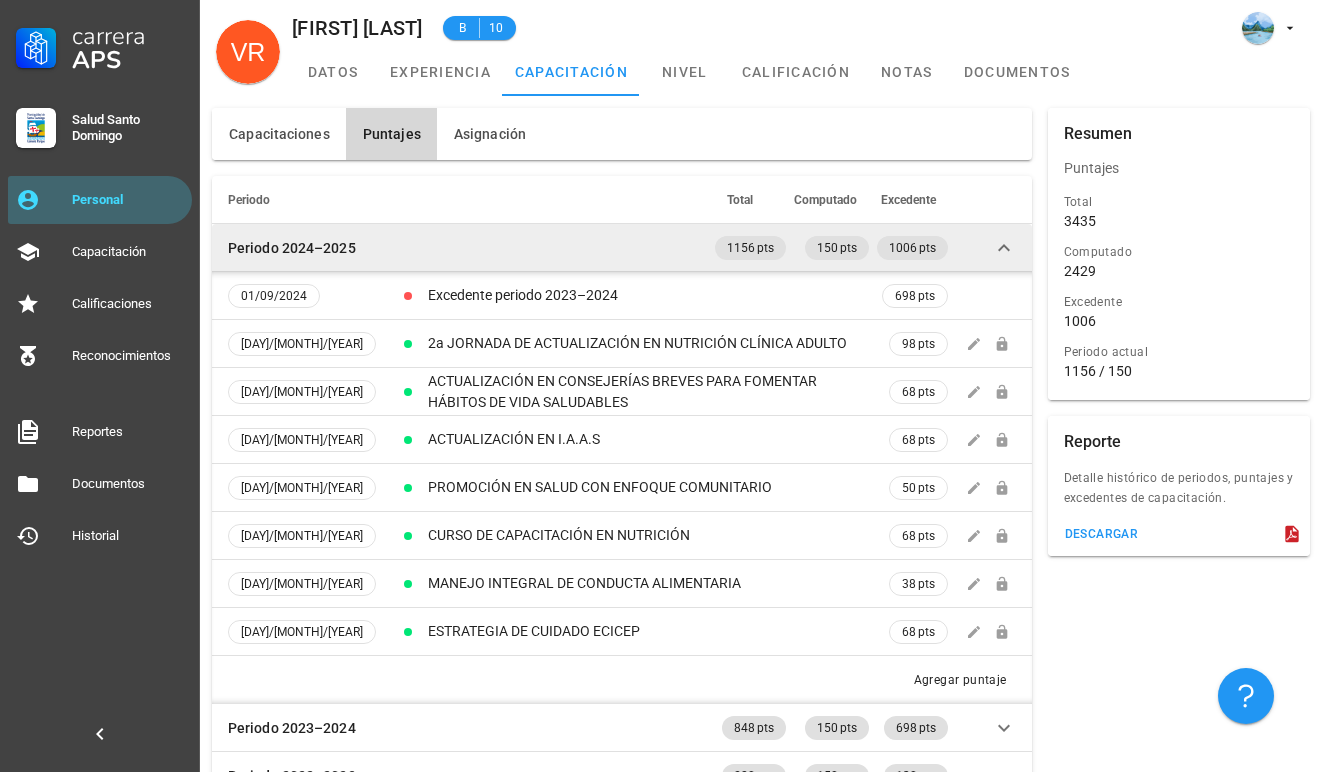 click on "Periodo 2024–2025" at bounding box center [461, 248] 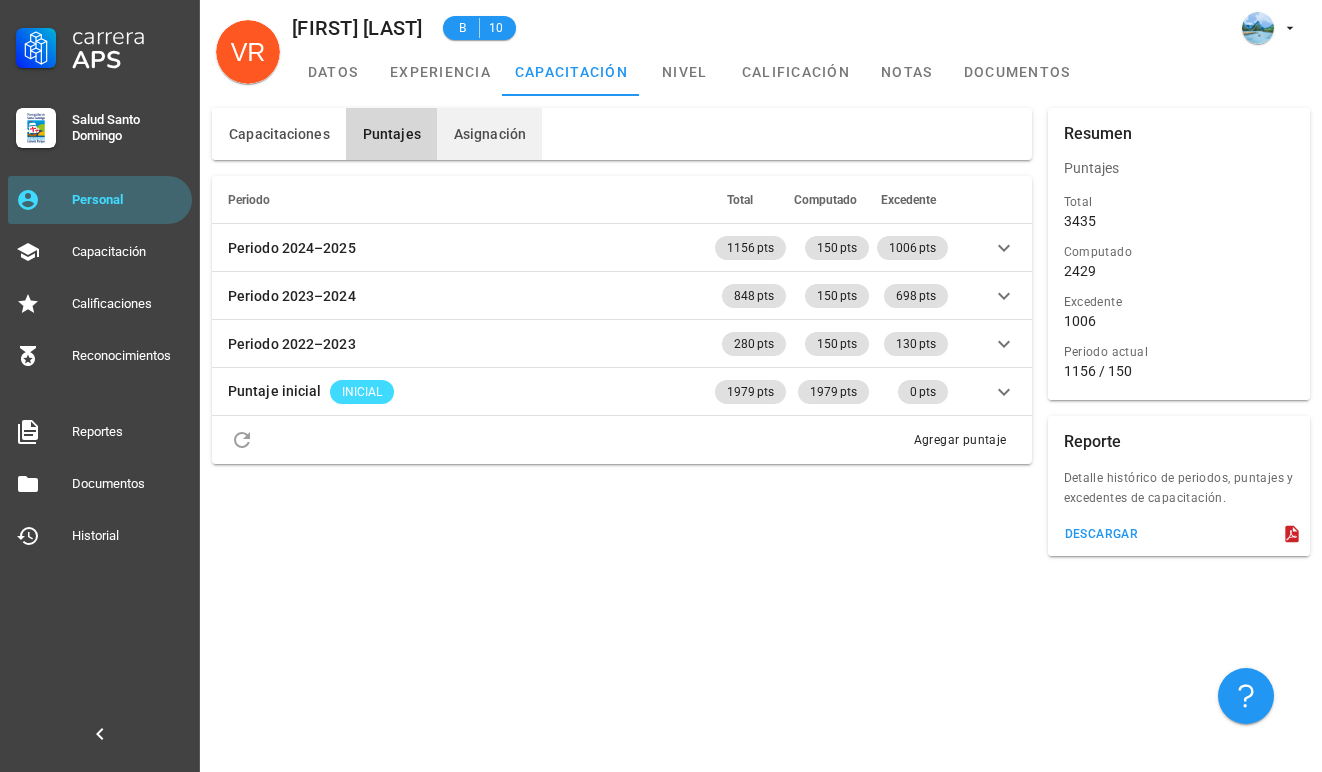 click on "Asignación" at bounding box center (489, 134) 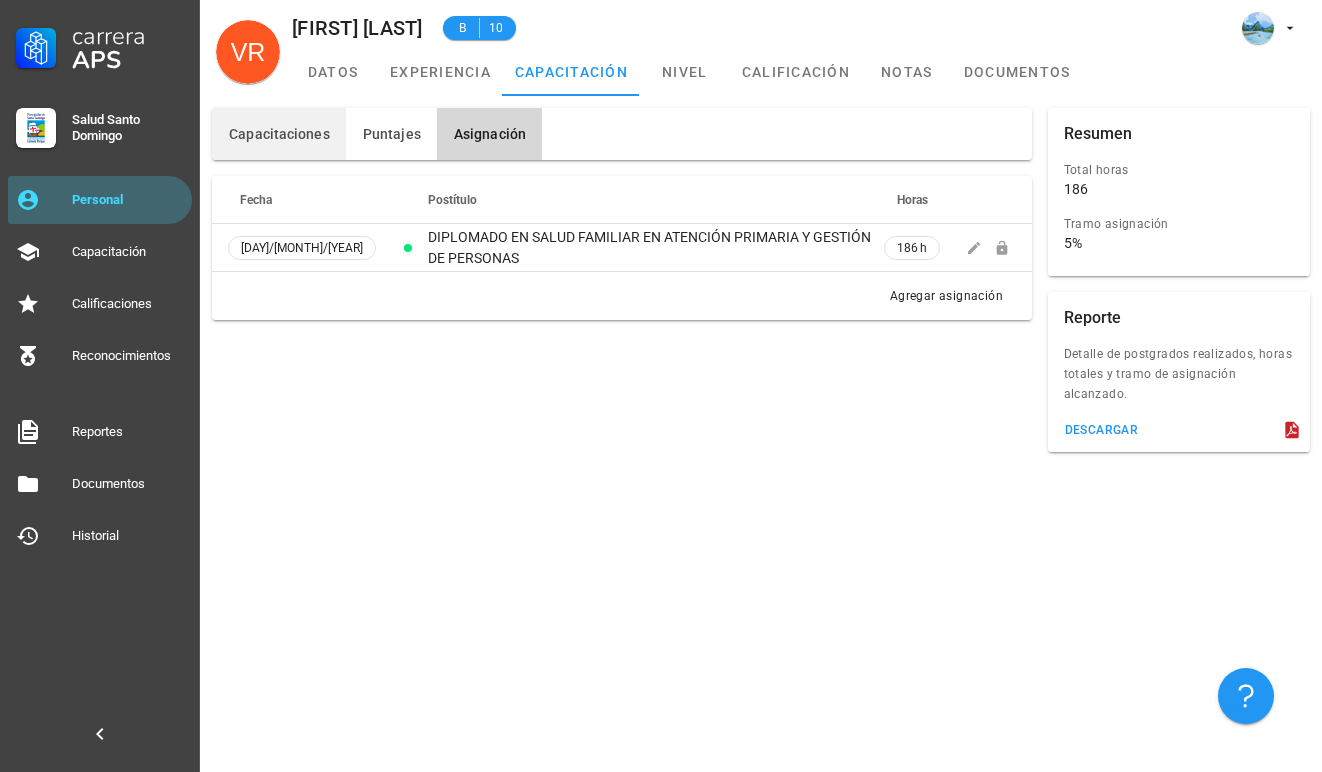 click on "Capacitaciones" at bounding box center [279, 134] 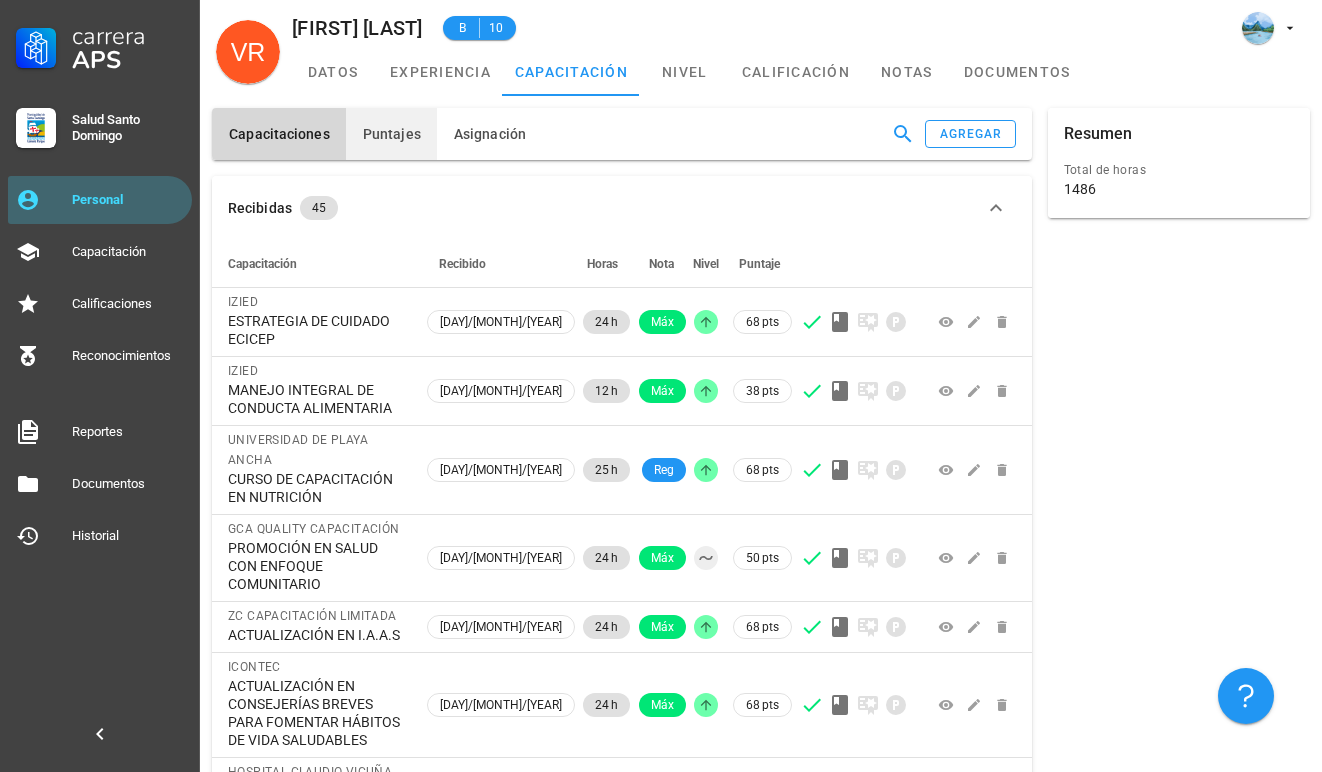 click on "Puntajes" at bounding box center (391, 134) 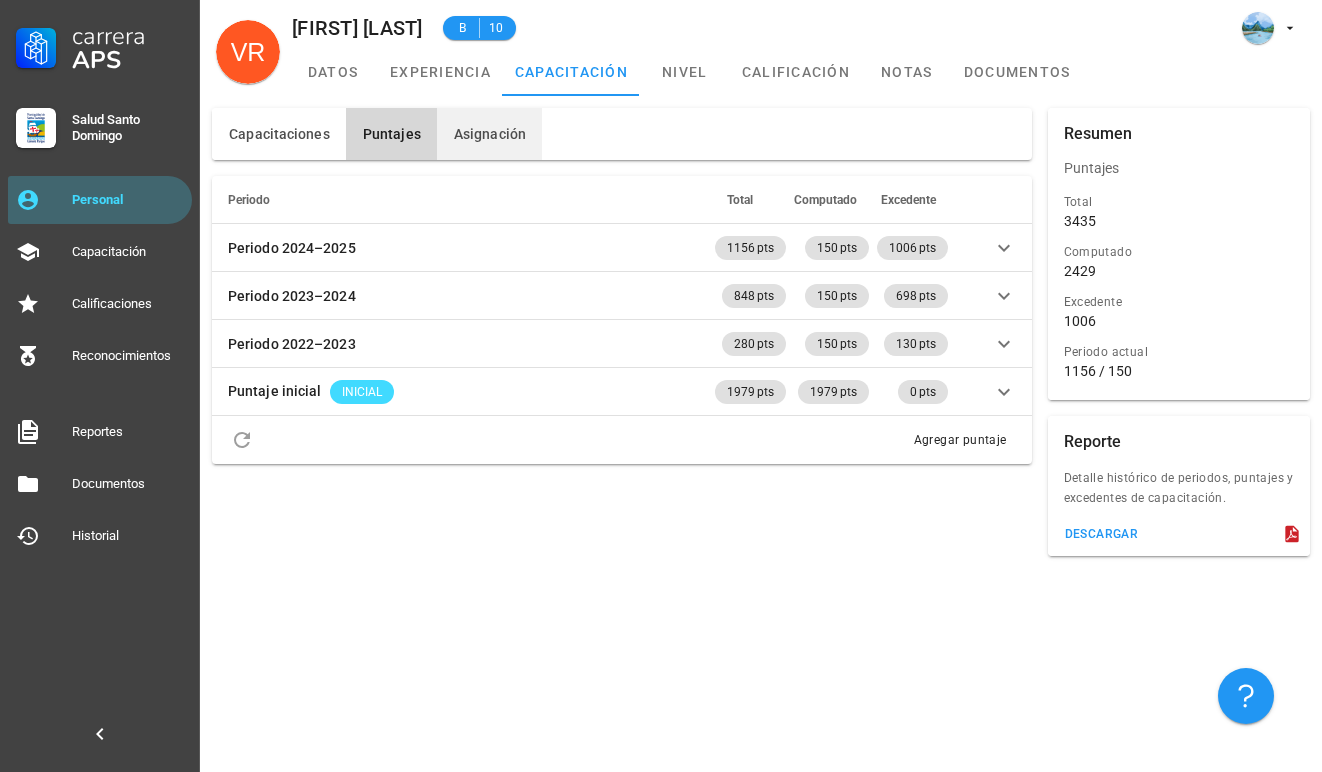 click on "Asignación" at bounding box center [489, 134] 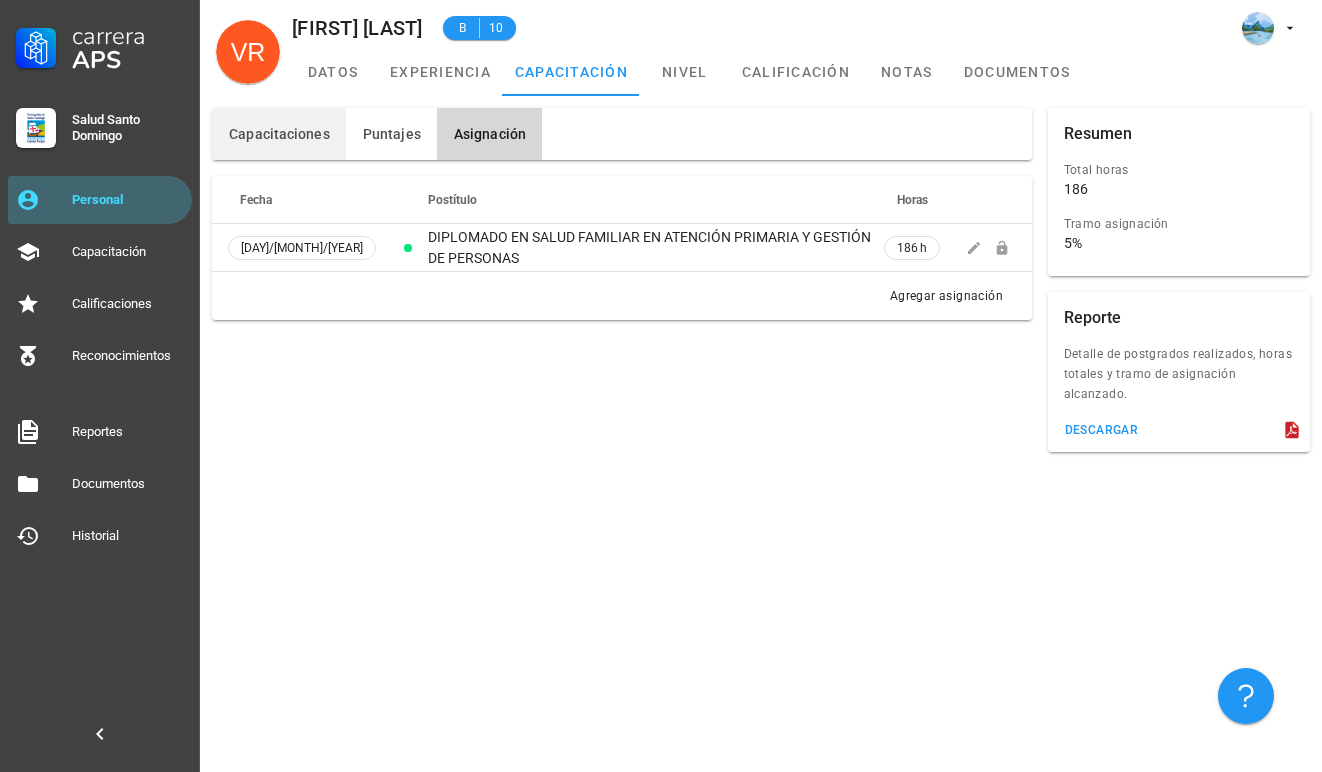 click on "Capacitaciones" at bounding box center (279, 134) 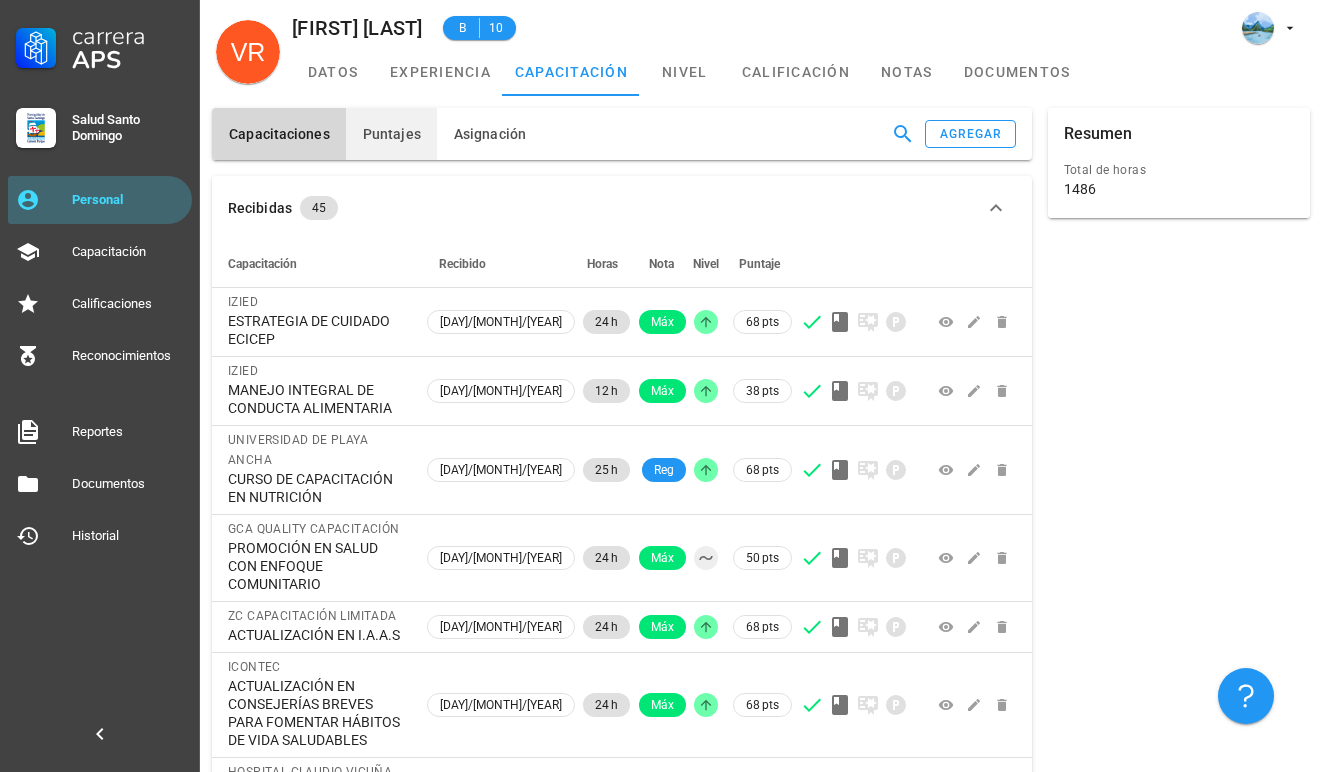 click on "Puntajes" at bounding box center [391, 134] 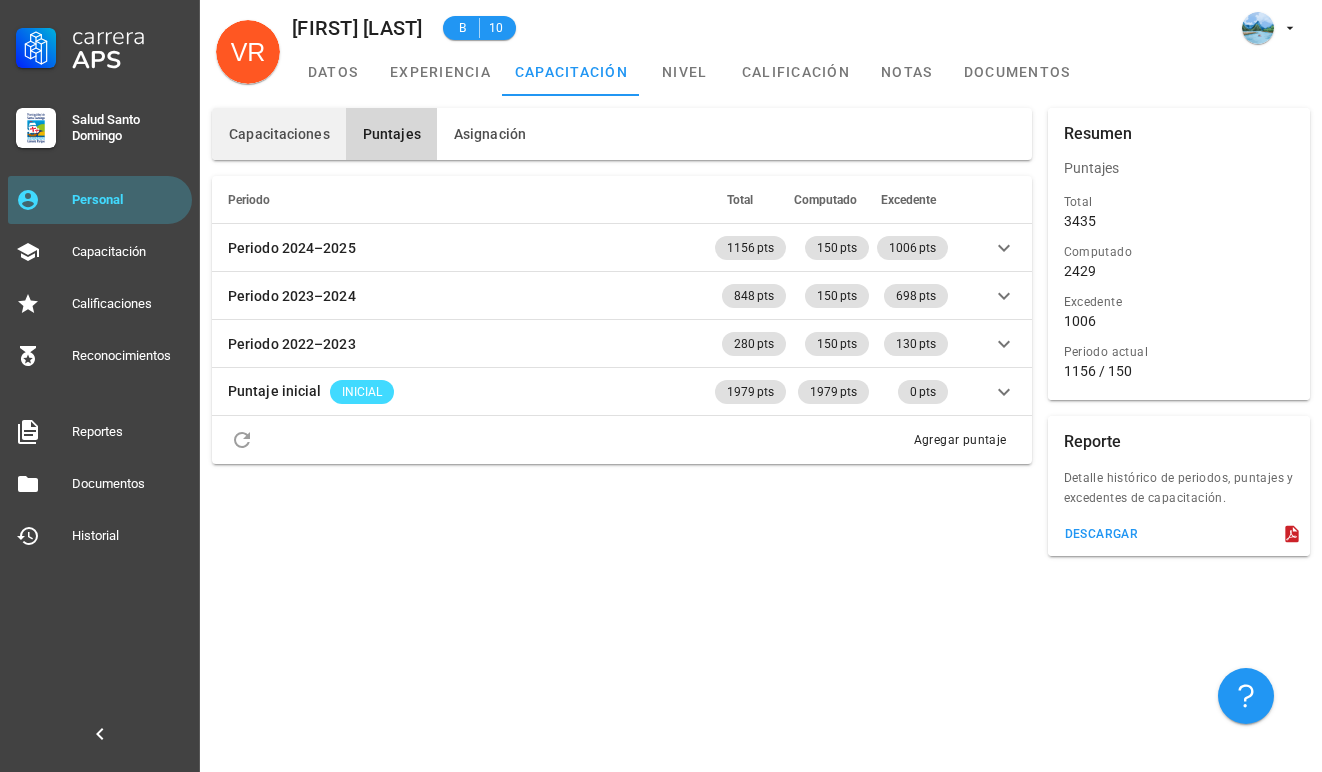 click on "Capacitaciones" at bounding box center (279, 134) 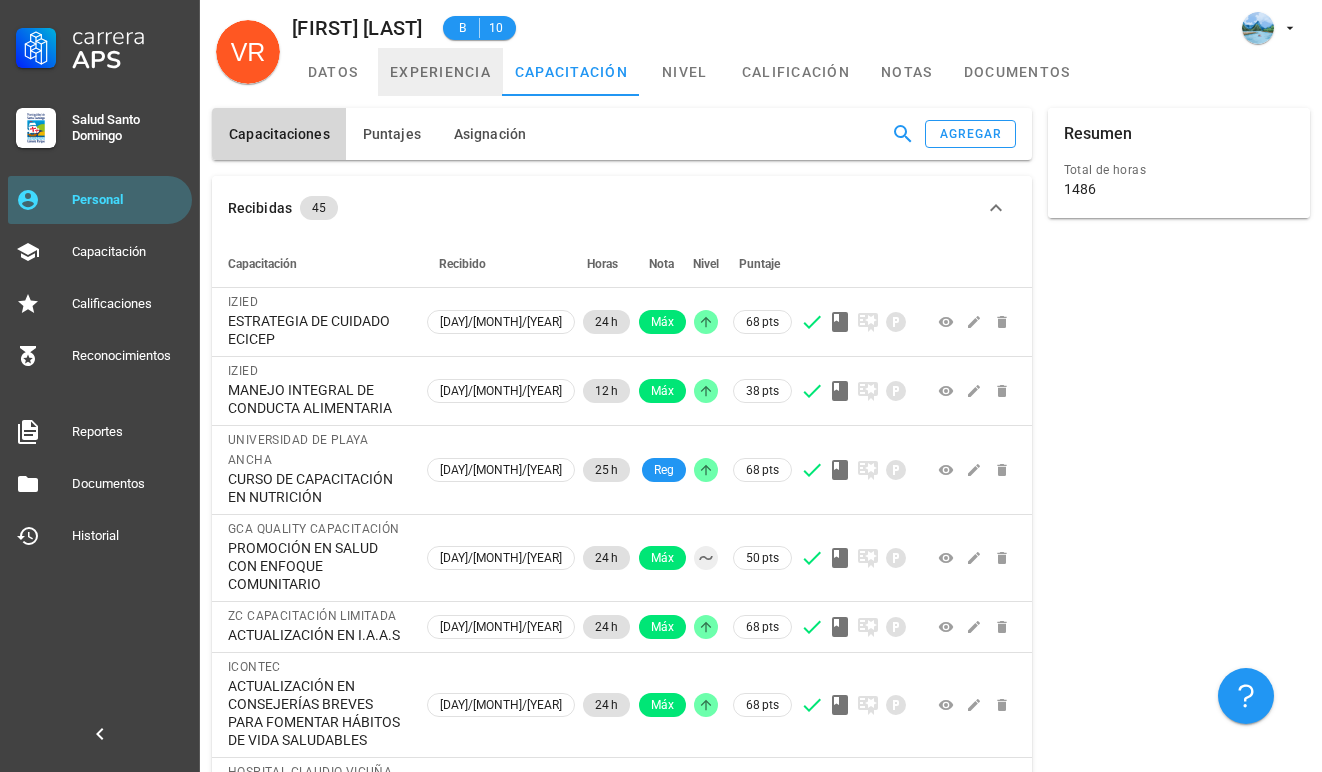 click on "experiencia" at bounding box center [440, 72] 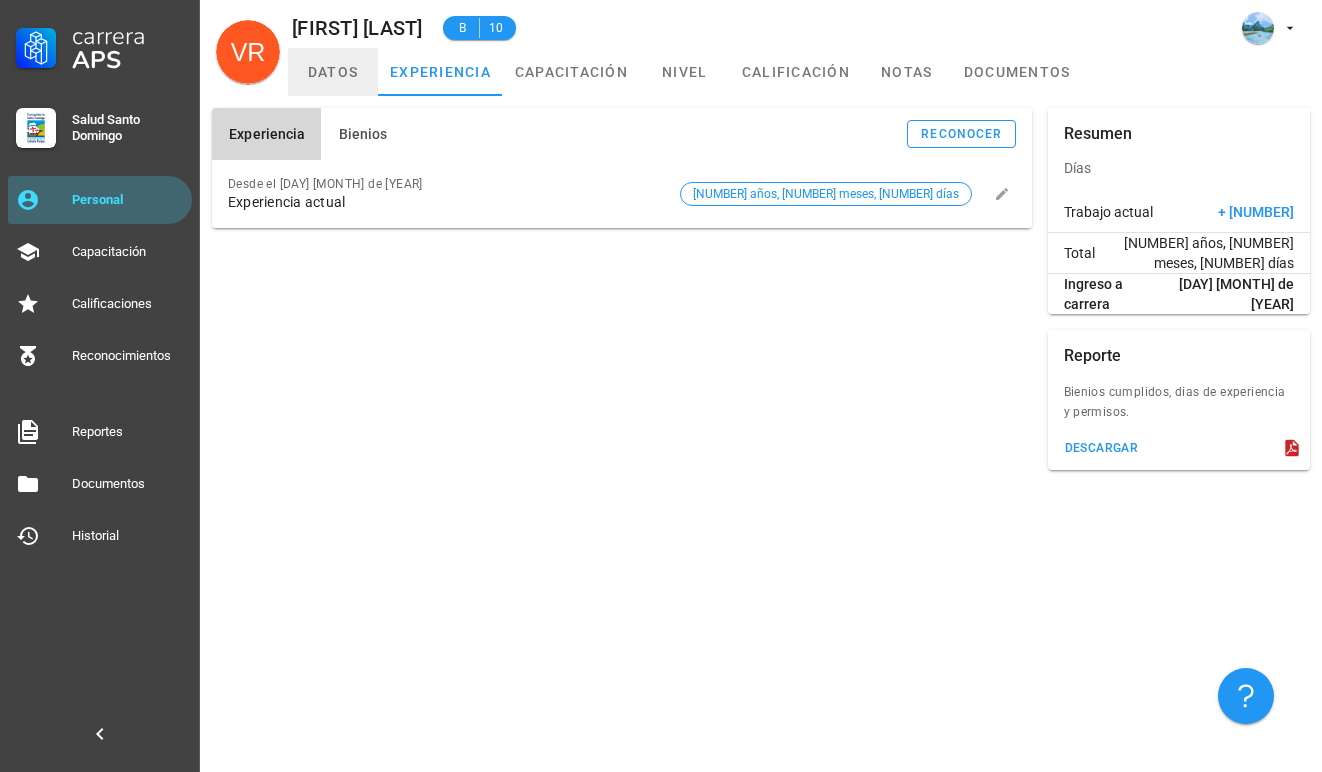 click on "datos" at bounding box center [333, 72] 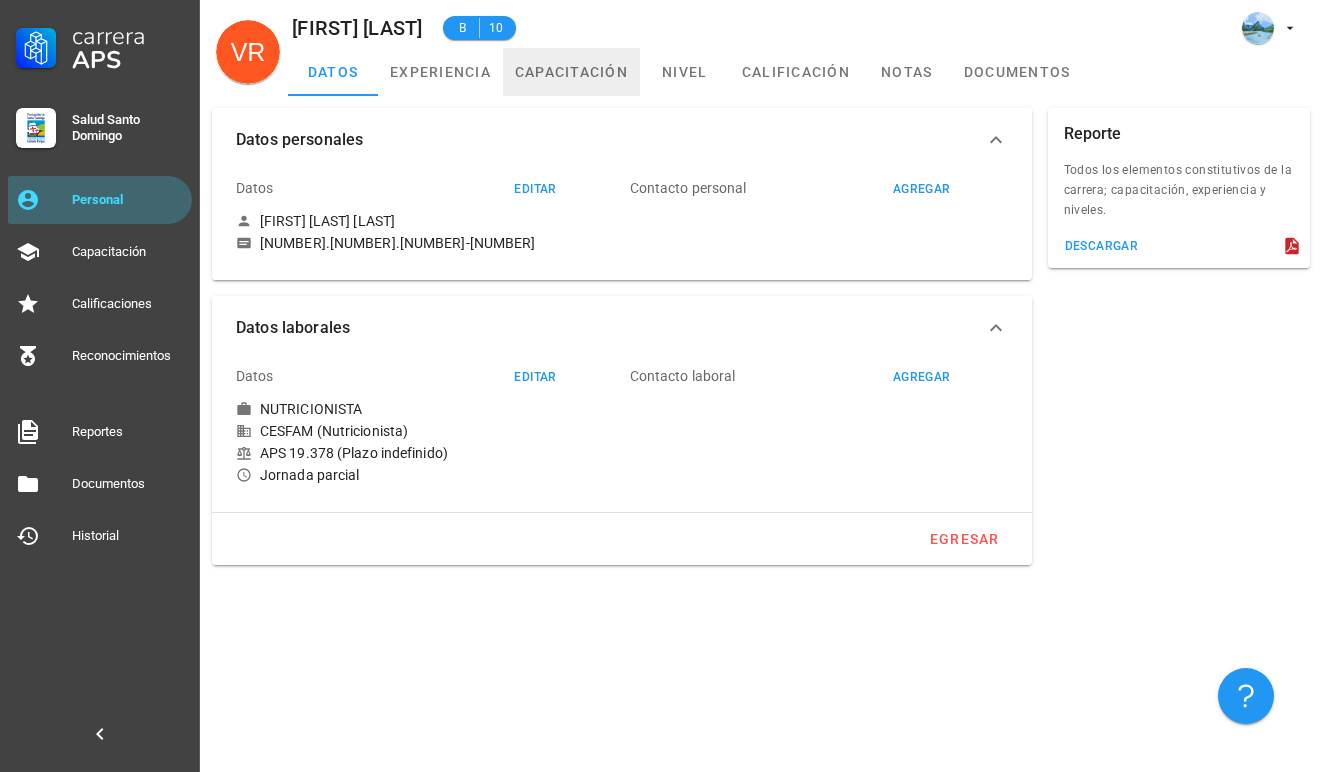 click on "capacitación" at bounding box center [571, 72] 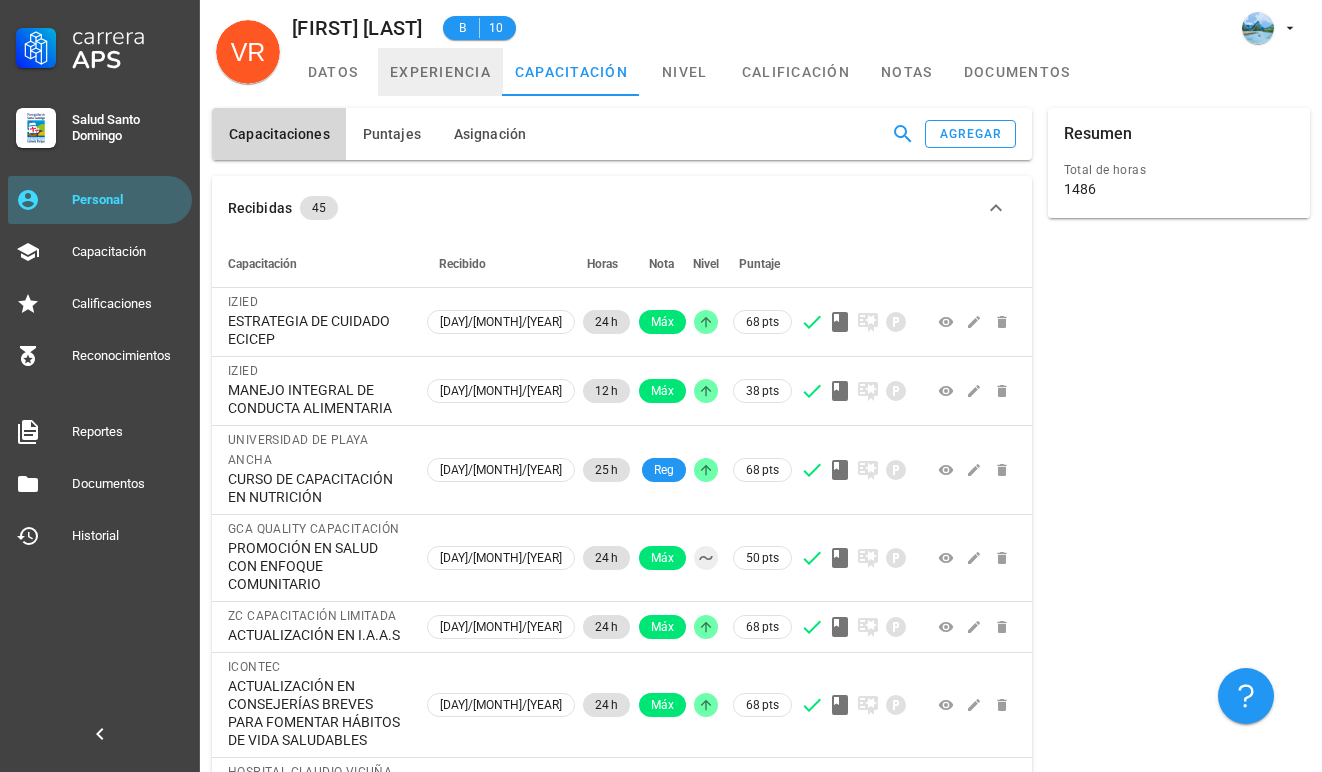 click on "experiencia" at bounding box center (440, 72) 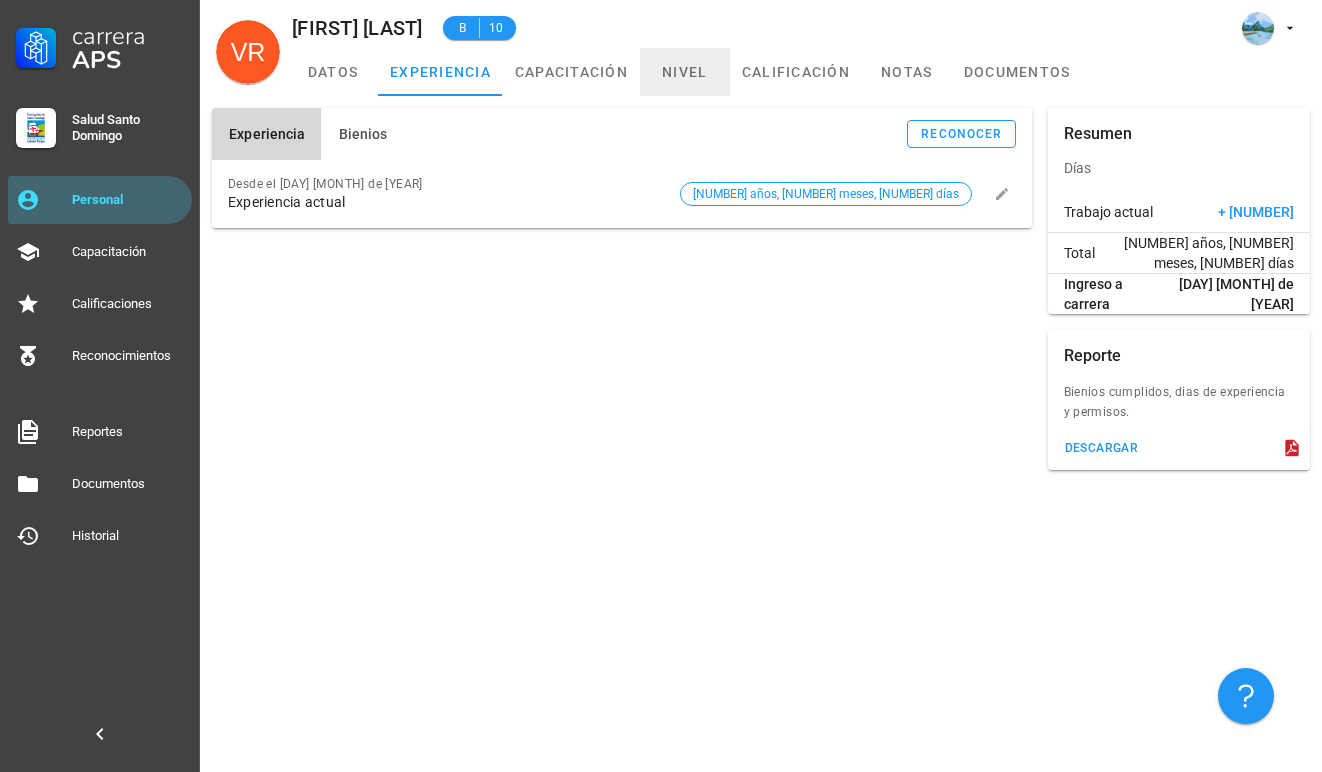 click on "nivel" at bounding box center (685, 72) 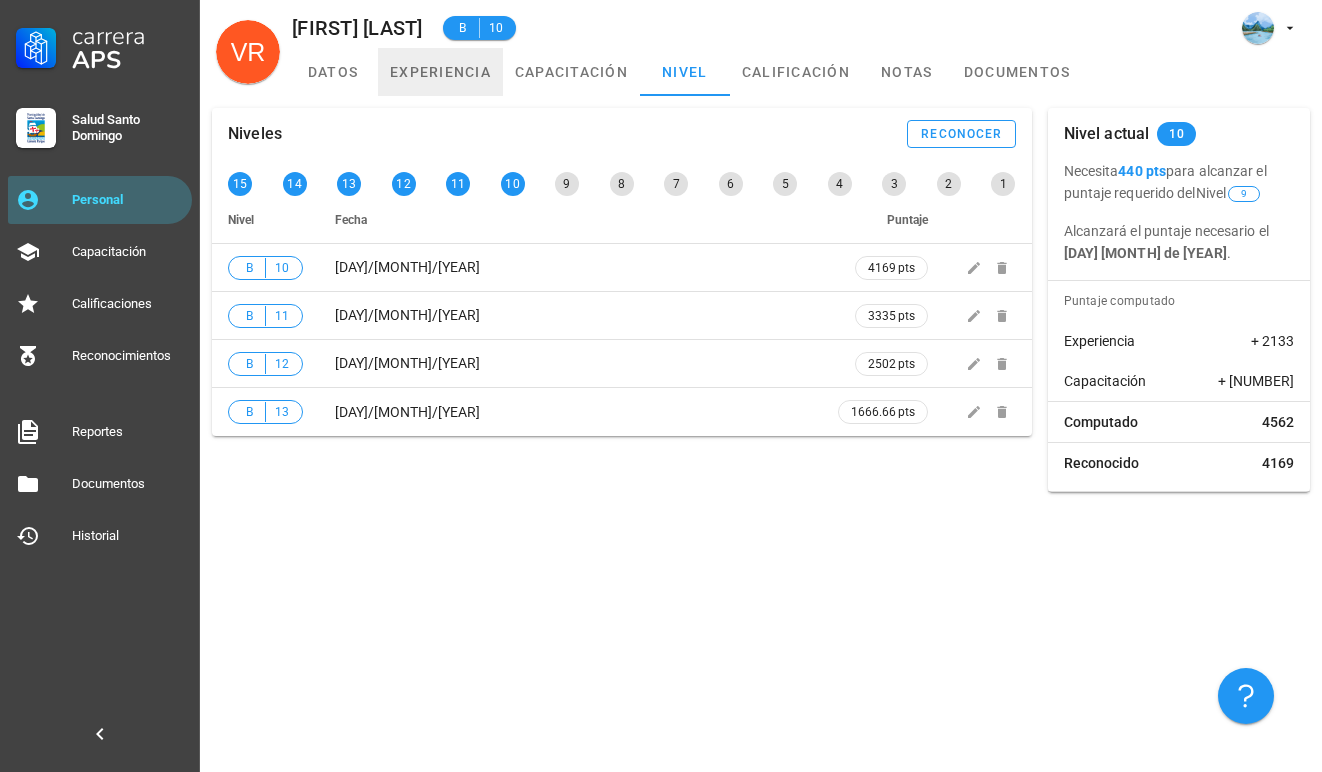 click on "experiencia" at bounding box center [440, 72] 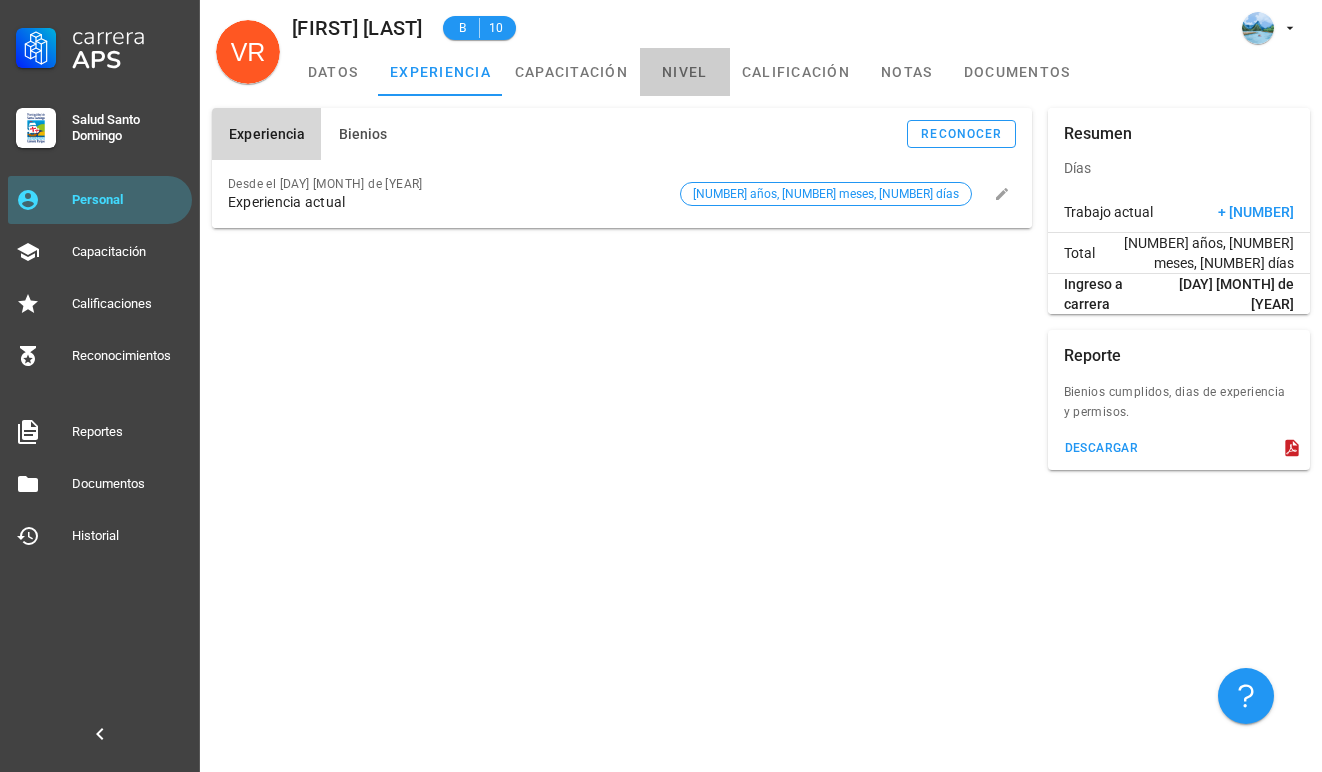 click on "nivel" at bounding box center (685, 72) 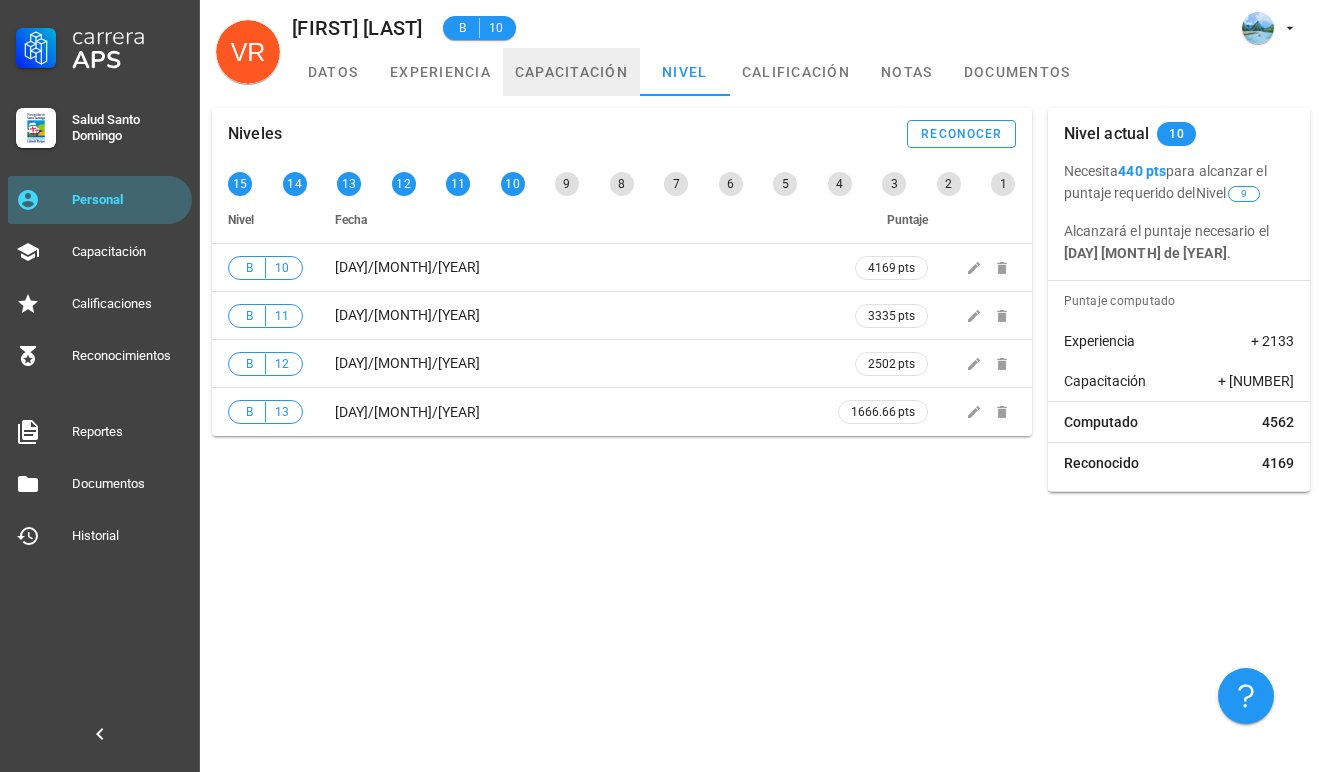 click on "capacitación" at bounding box center [571, 72] 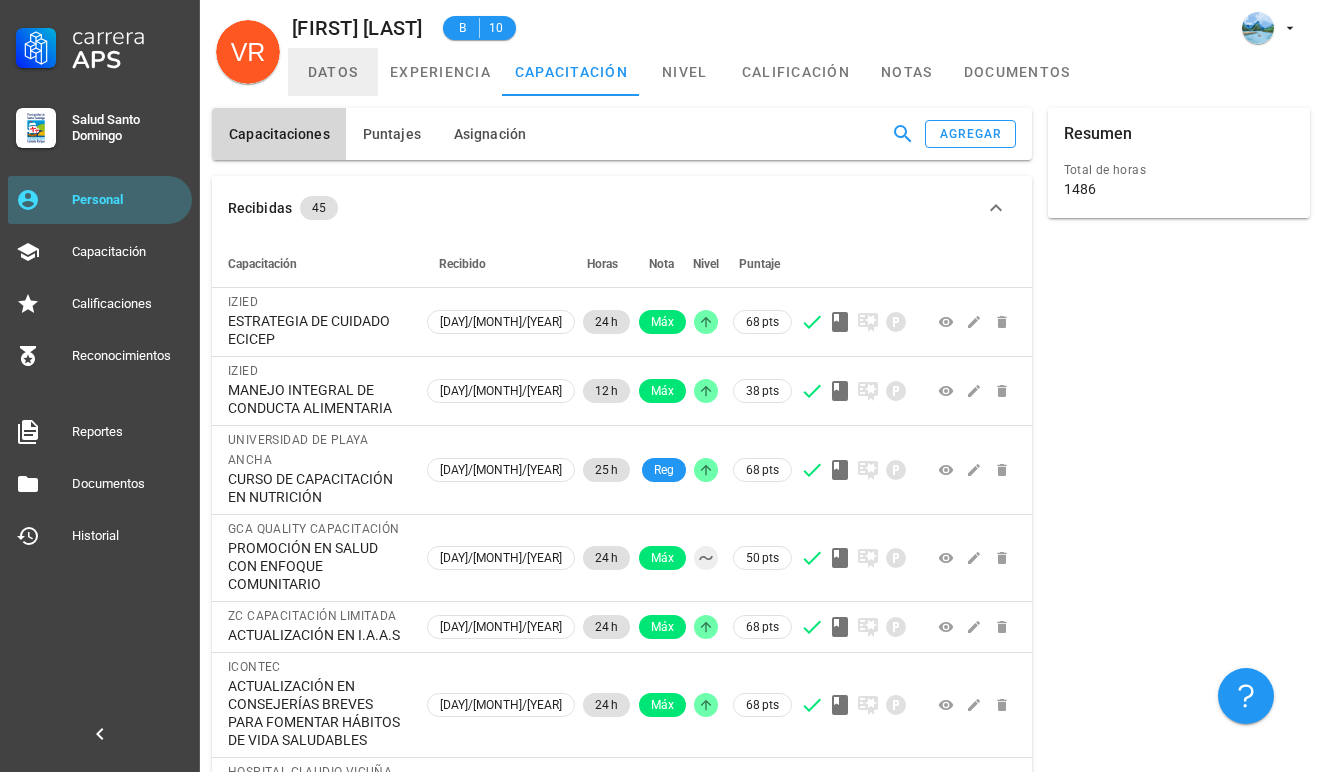 click on "datos" at bounding box center (333, 72) 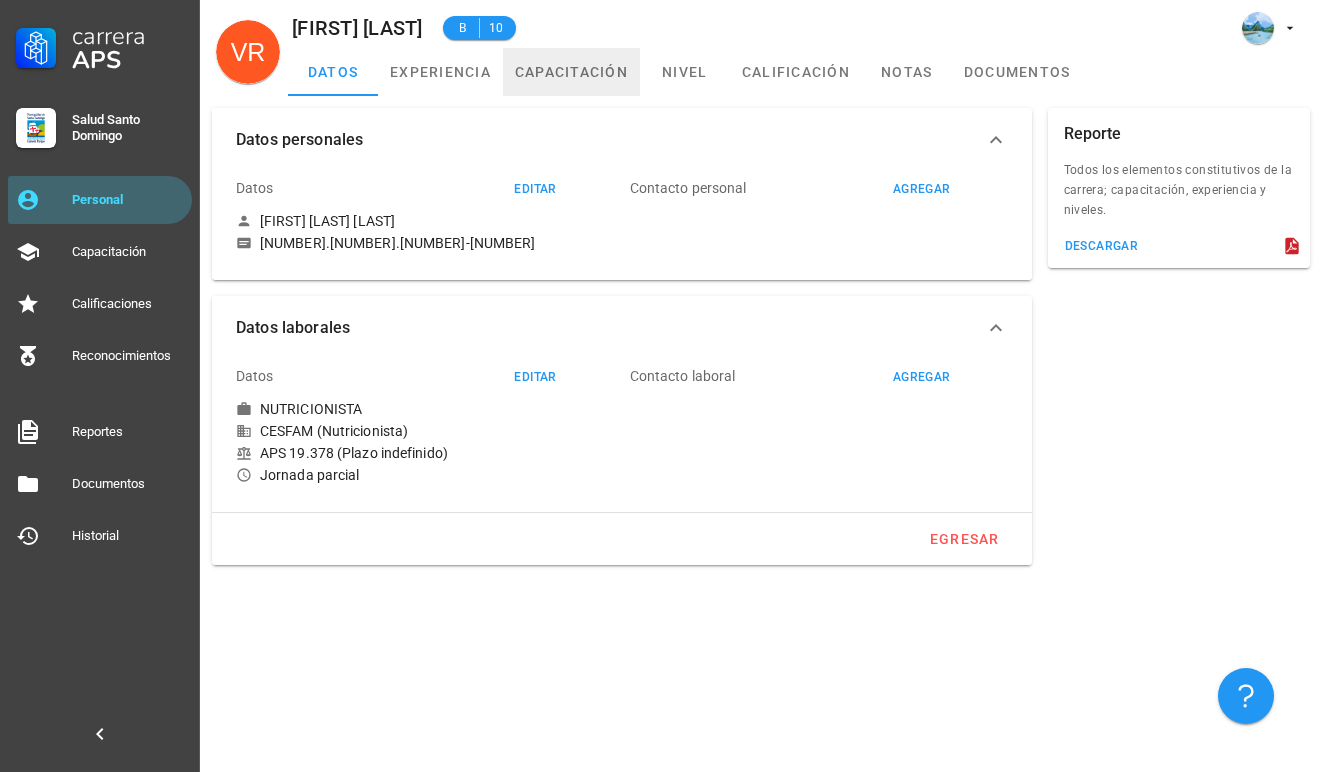 click on "capacitación" at bounding box center [571, 72] 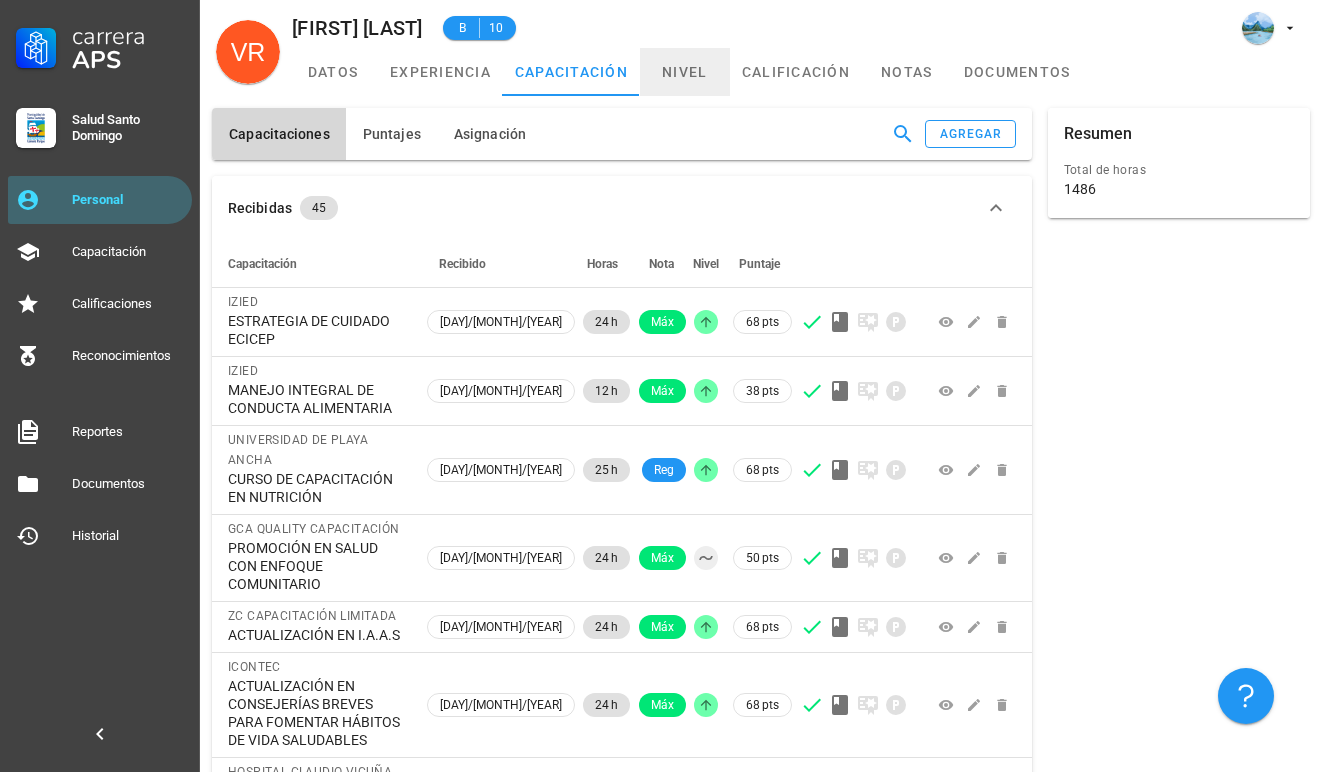 click on "nivel" at bounding box center (685, 72) 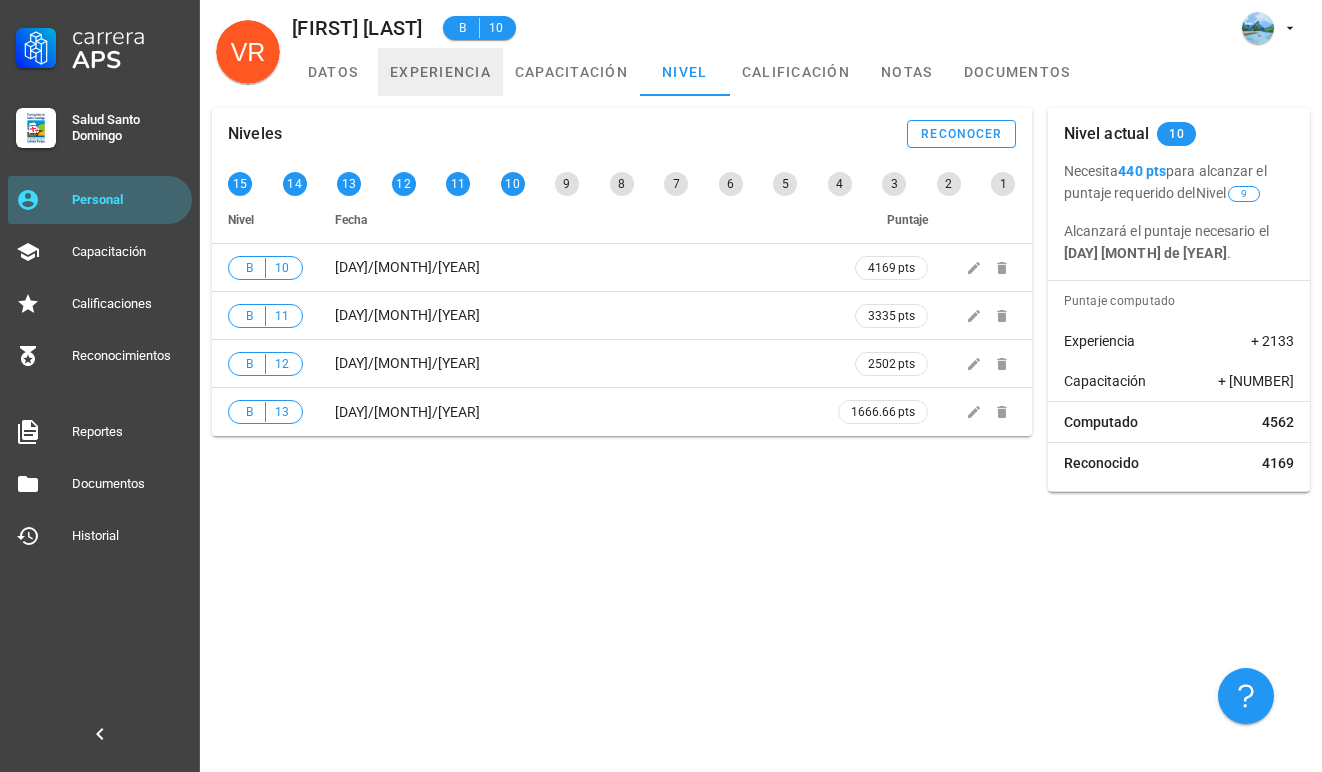 click on "experiencia" at bounding box center (440, 72) 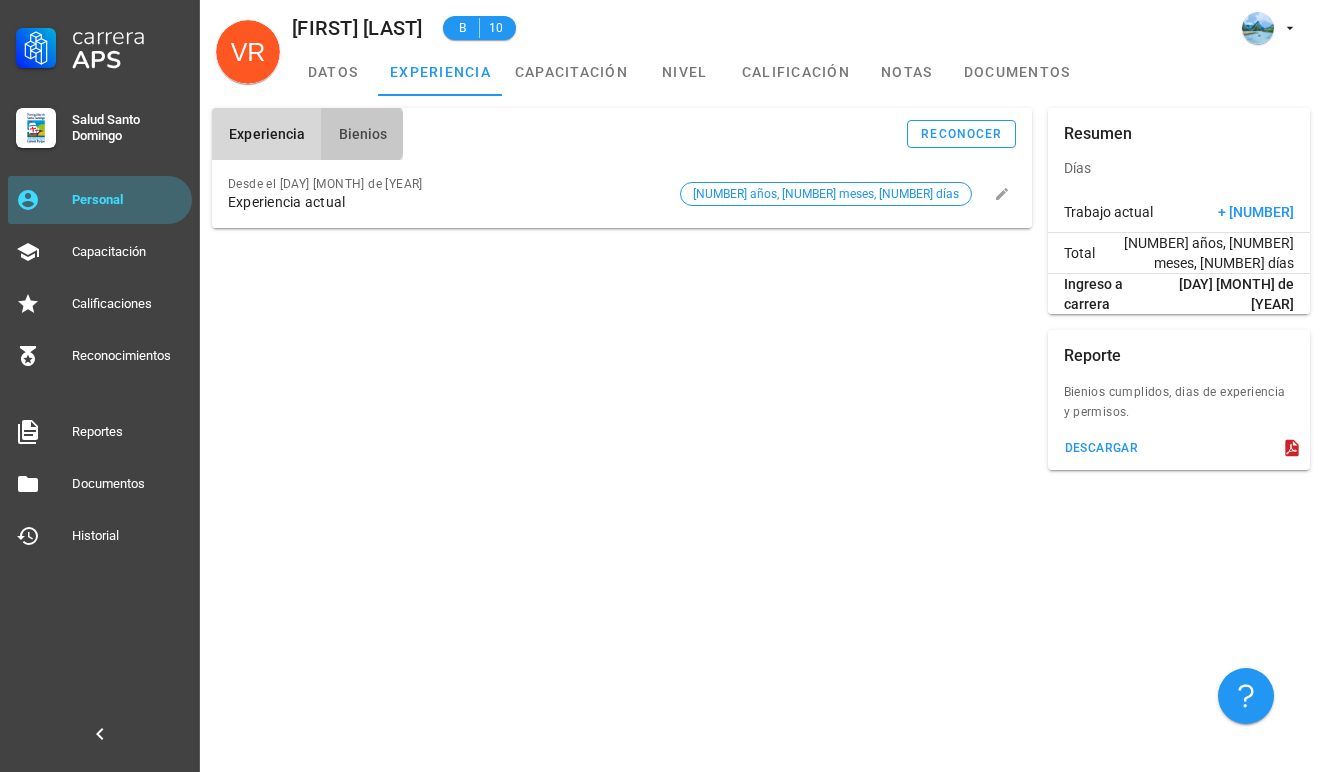 click on "Bienios" at bounding box center [362, 134] 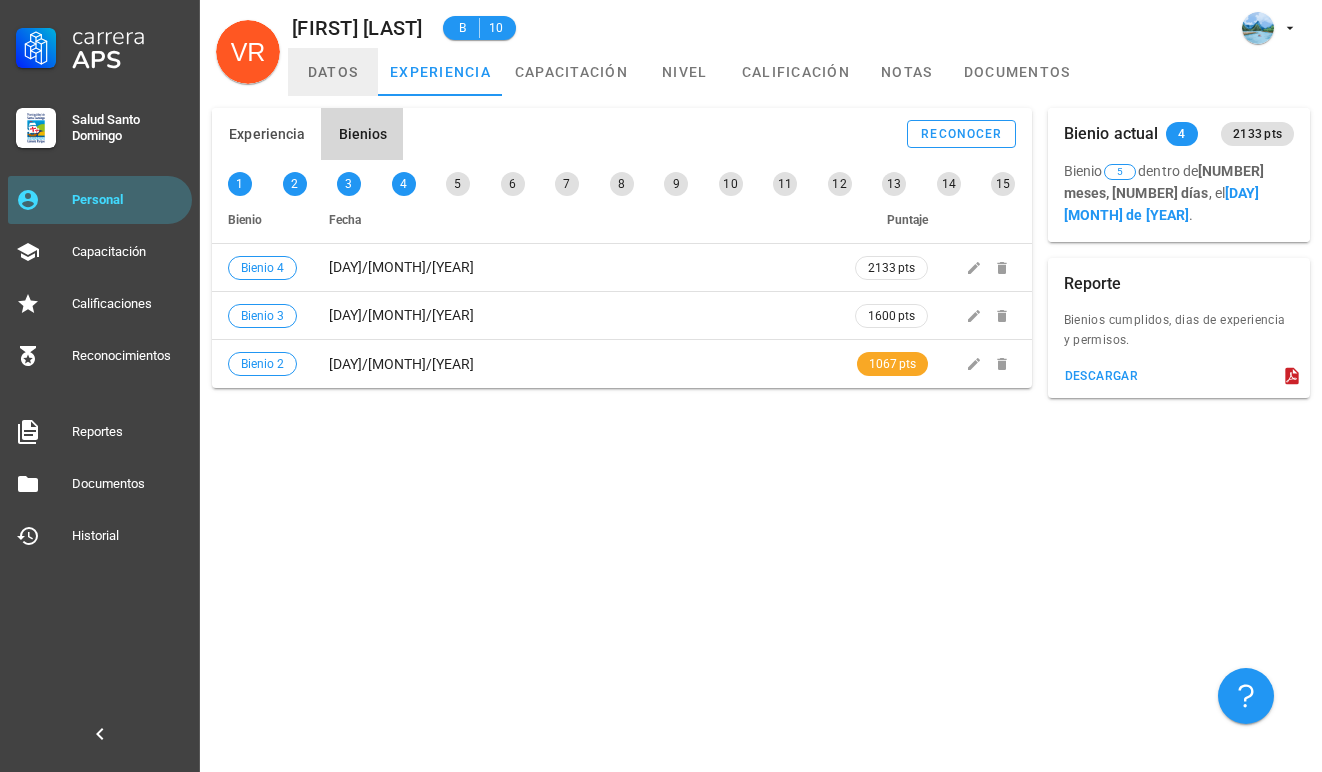 click on "datos" at bounding box center [333, 72] 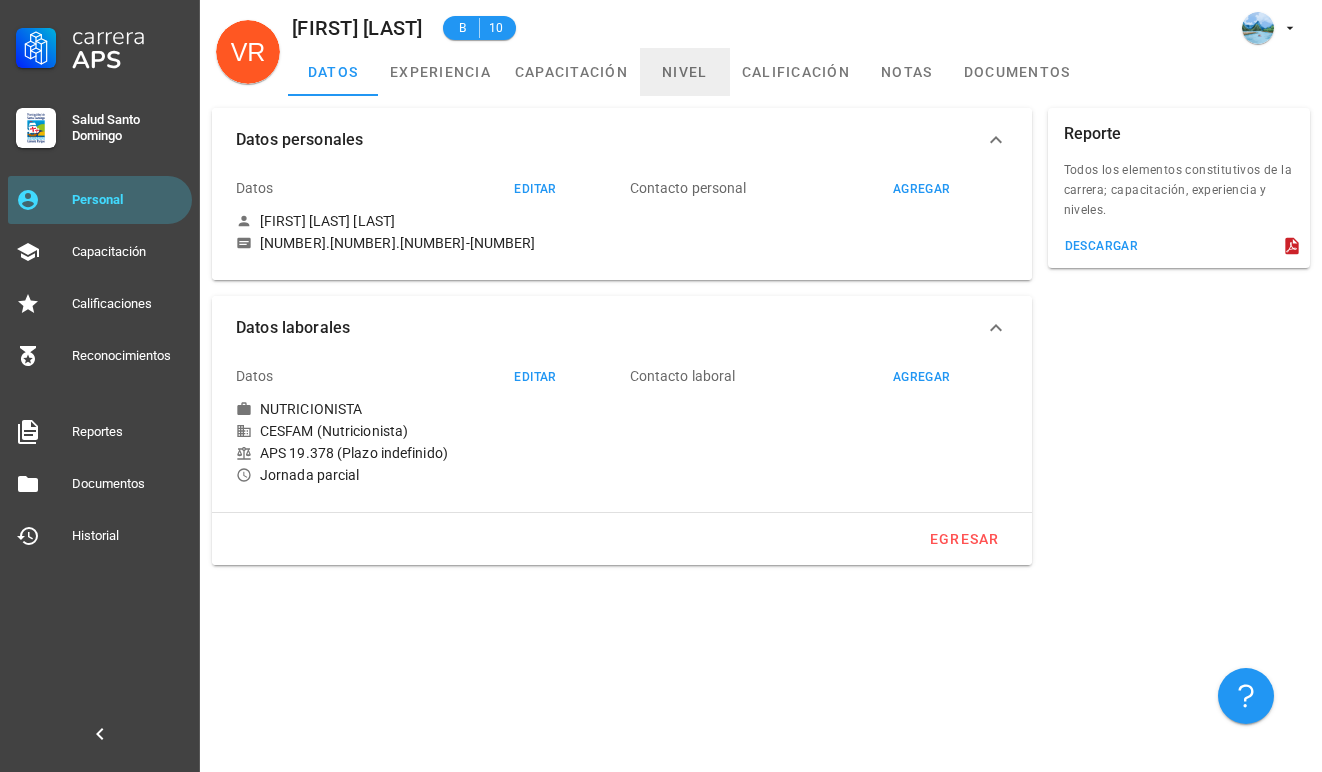 click on "nivel" at bounding box center [685, 72] 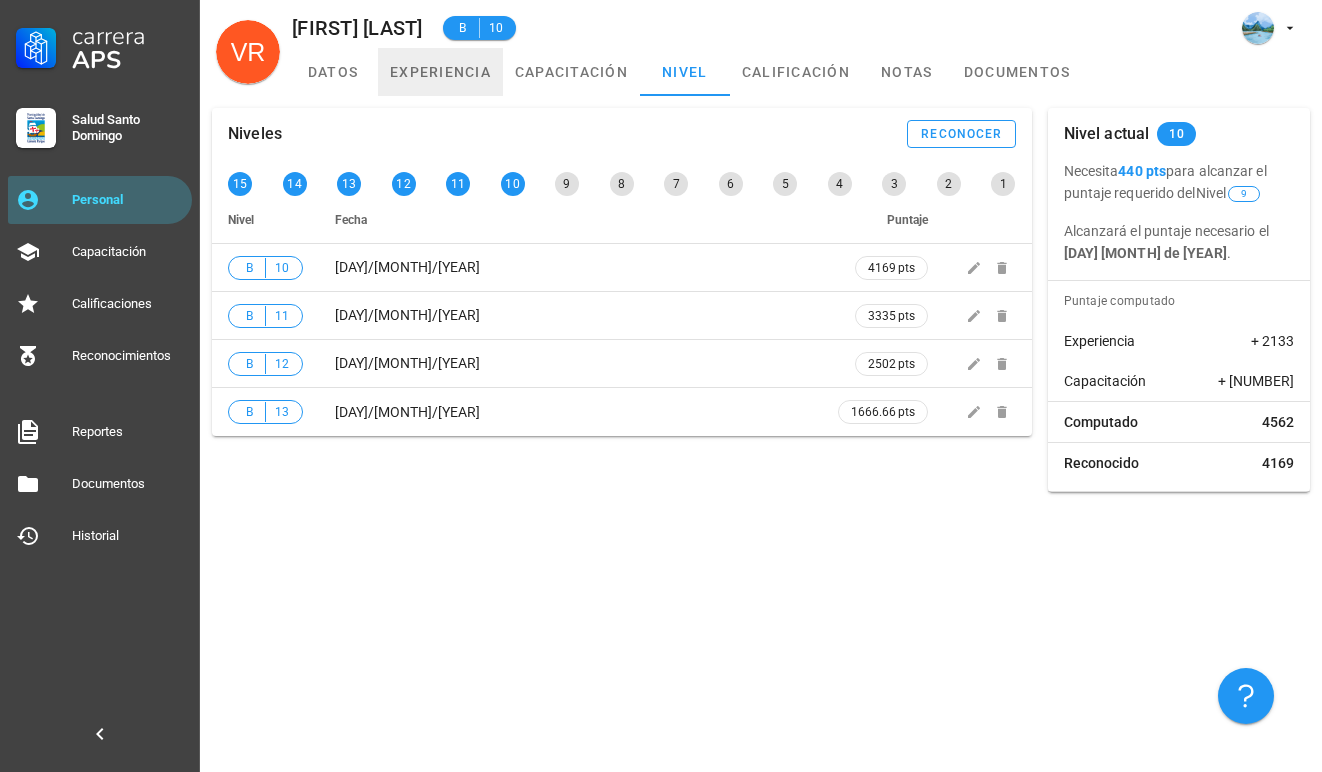 click on "experiencia" at bounding box center (440, 72) 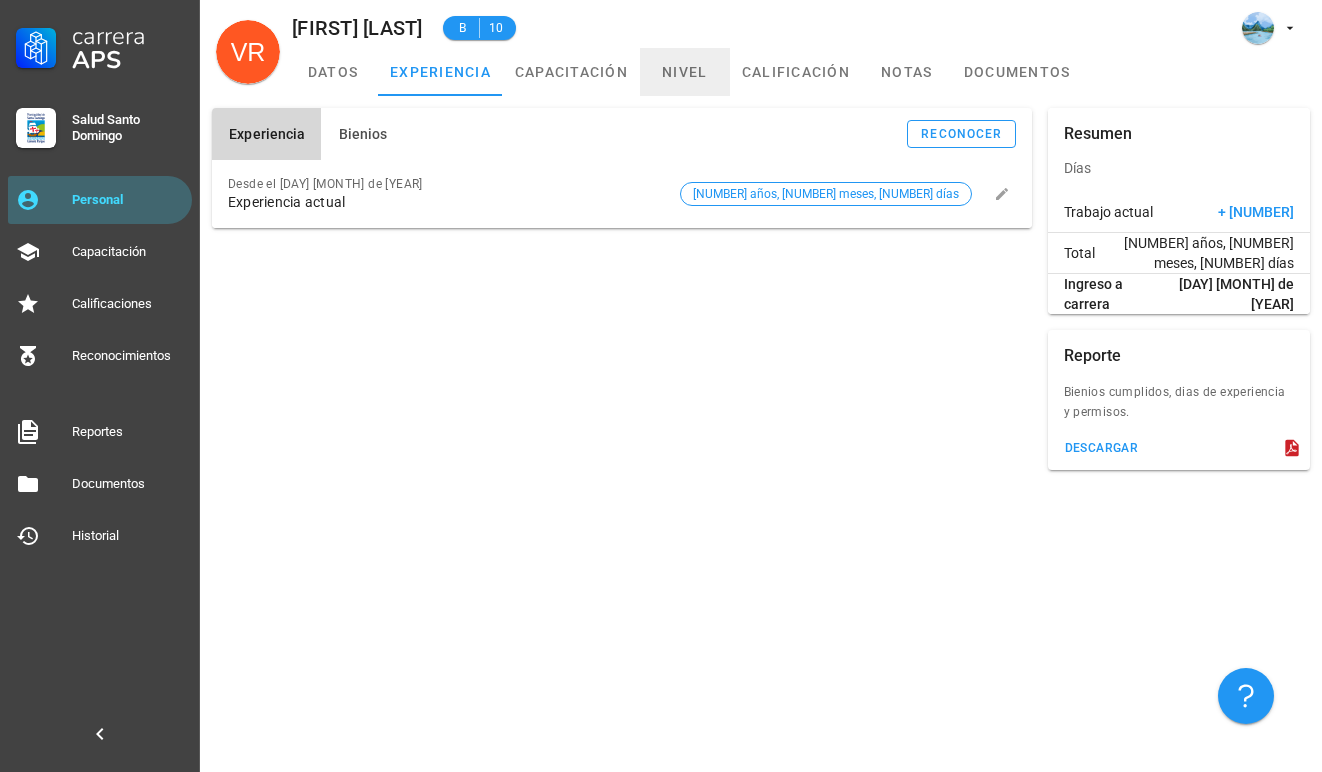 click on "nivel" at bounding box center [685, 72] 